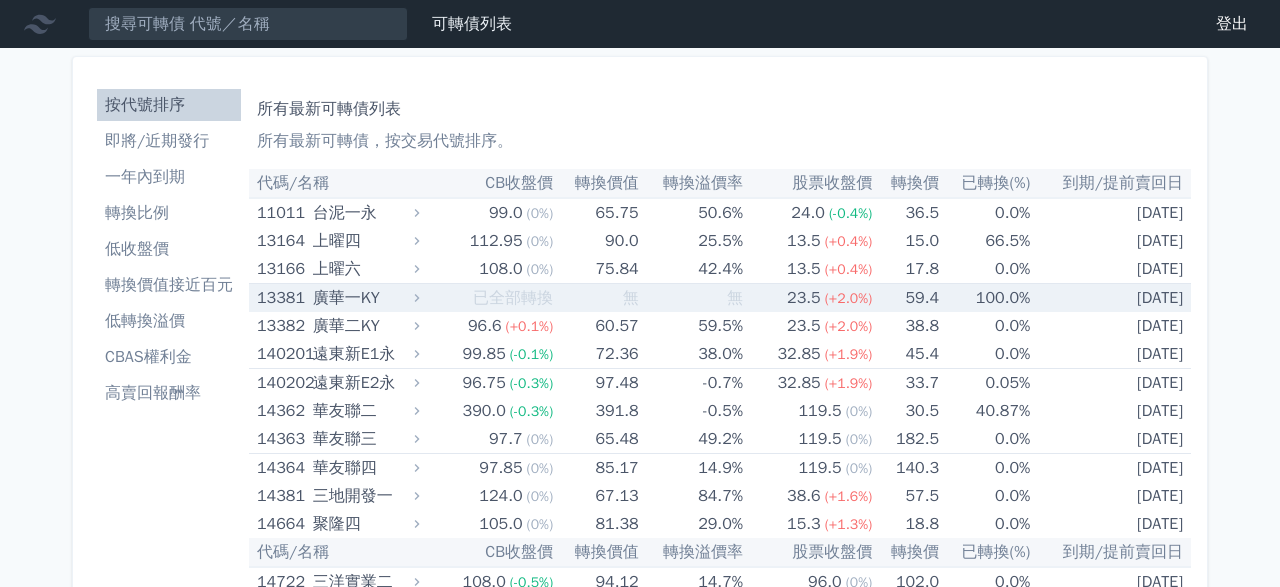 scroll, scrollTop: 0, scrollLeft: 0, axis: both 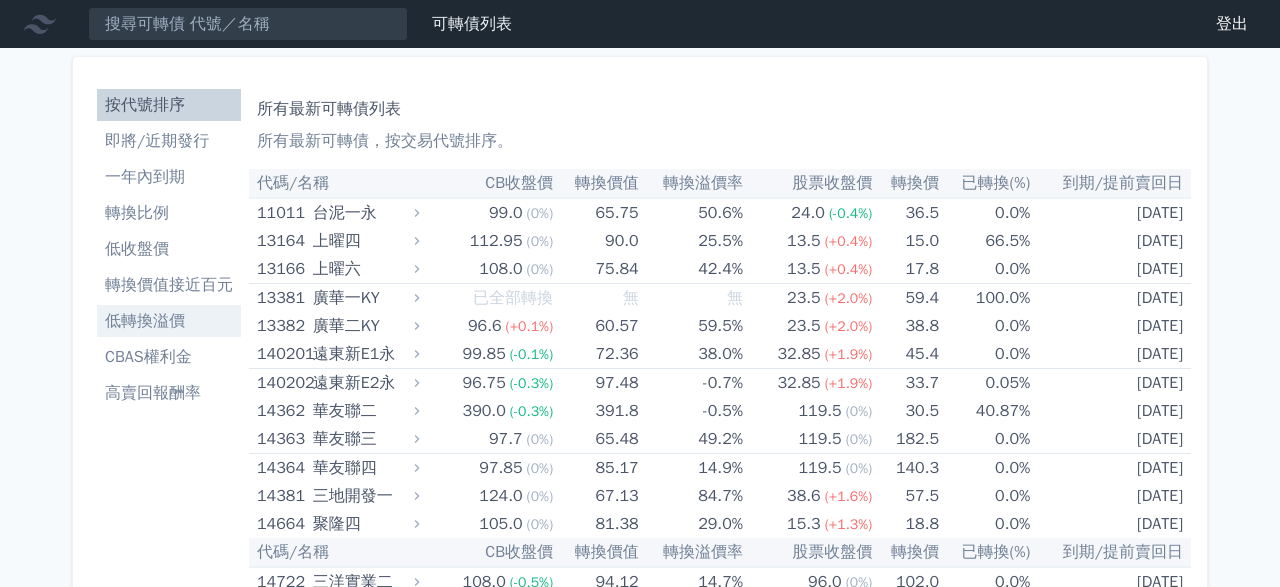 click on "低轉換溢價" at bounding box center [169, 321] 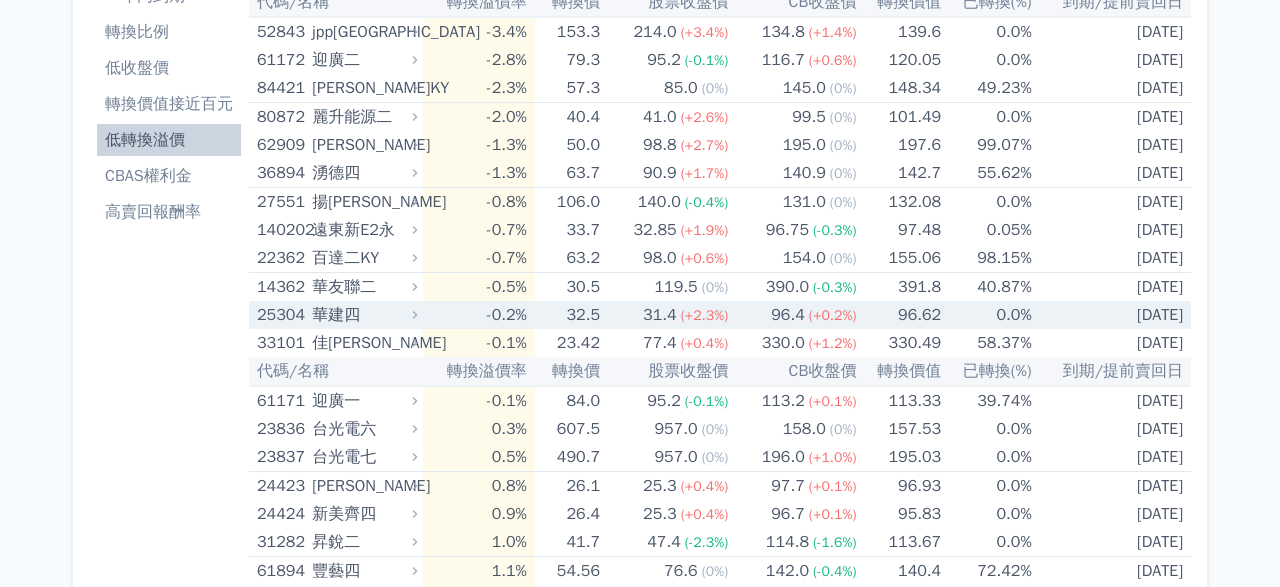 scroll, scrollTop: 232, scrollLeft: 0, axis: vertical 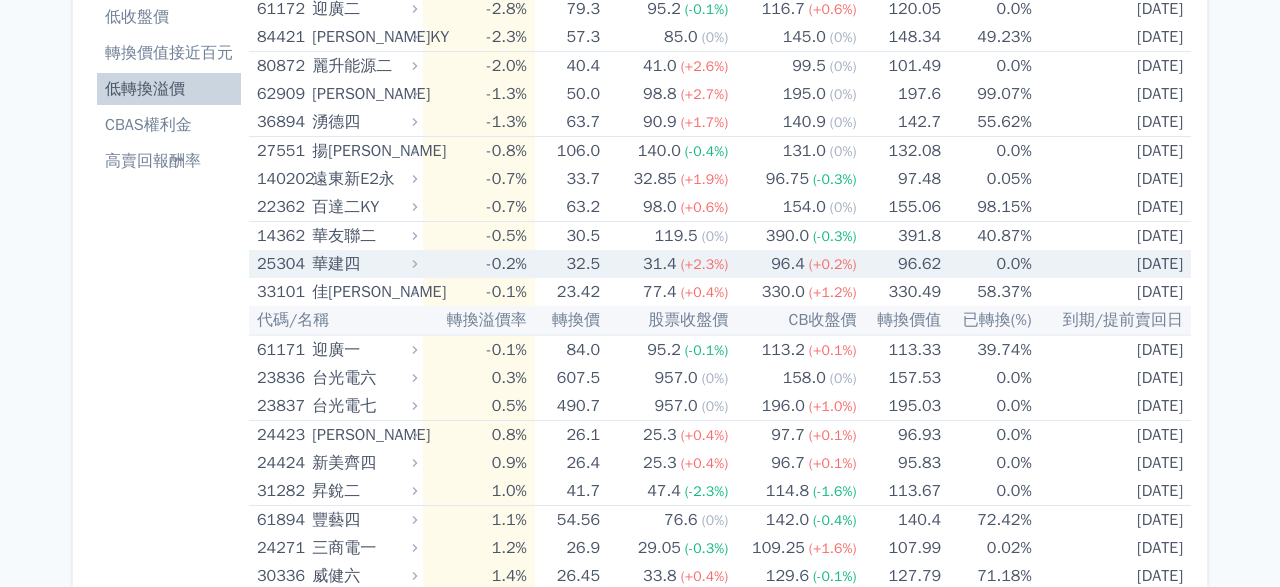 click on "96.62" at bounding box center [899, 264] 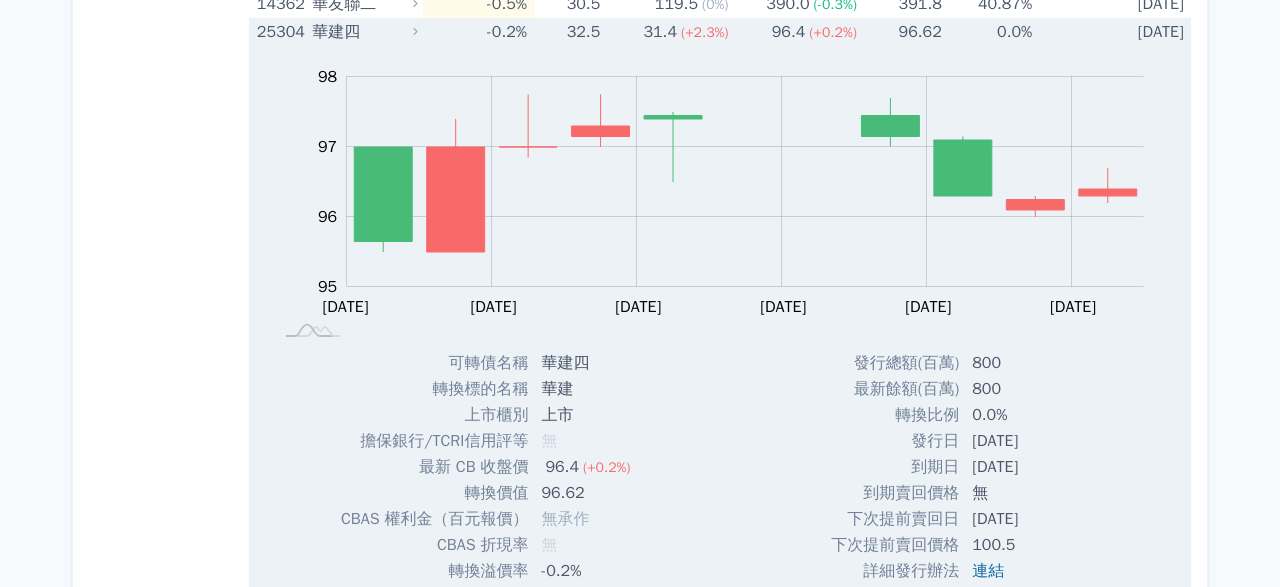 scroll, scrollTop: 348, scrollLeft: 0, axis: vertical 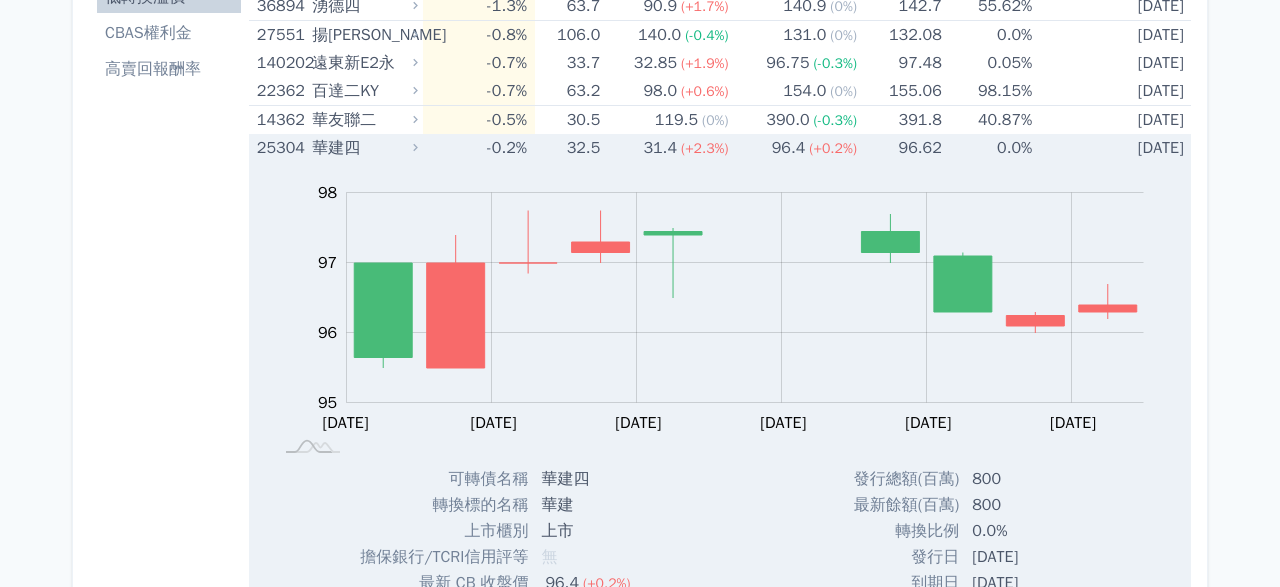 click on "96.4" at bounding box center [789, 148] 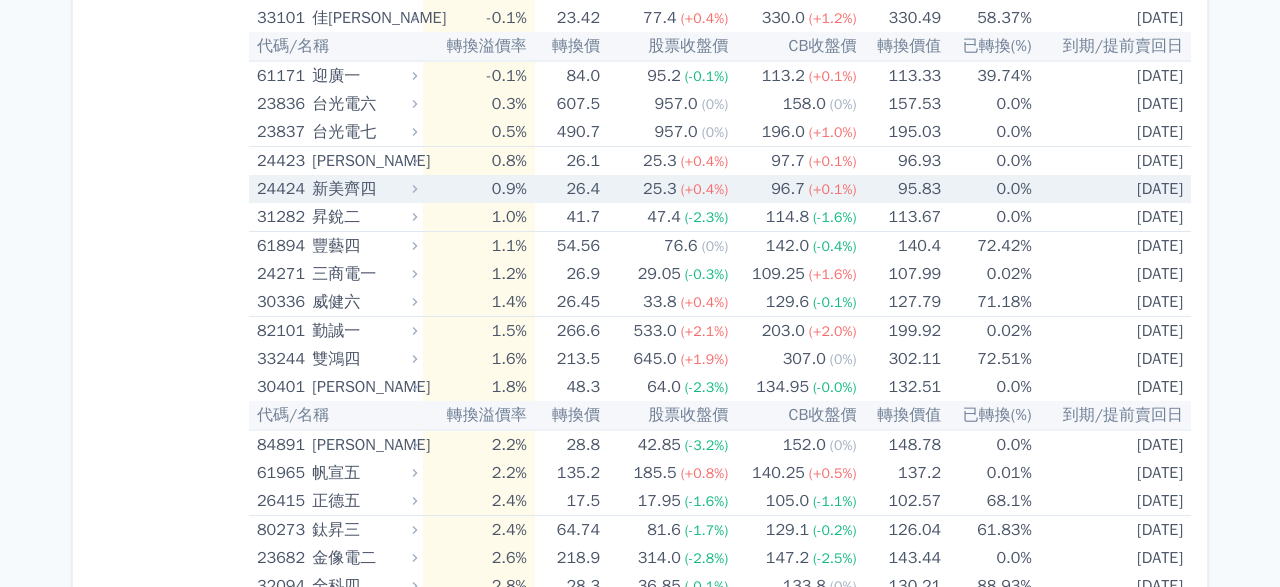 scroll, scrollTop: 556, scrollLeft: 0, axis: vertical 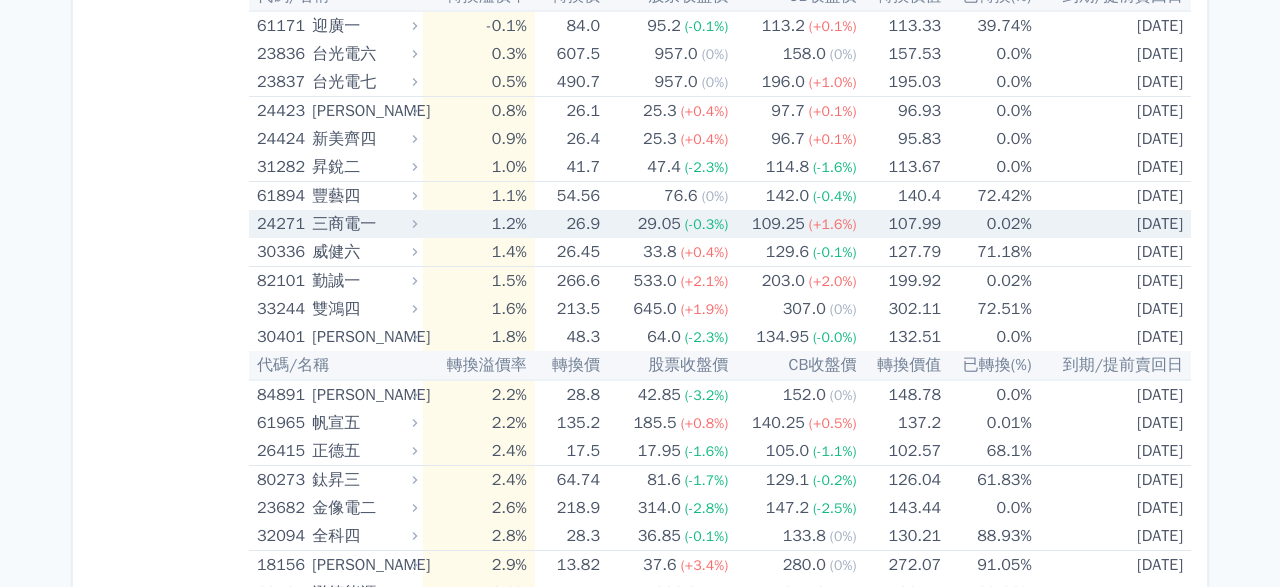 click on "(-0.3%)" at bounding box center [706, 224] 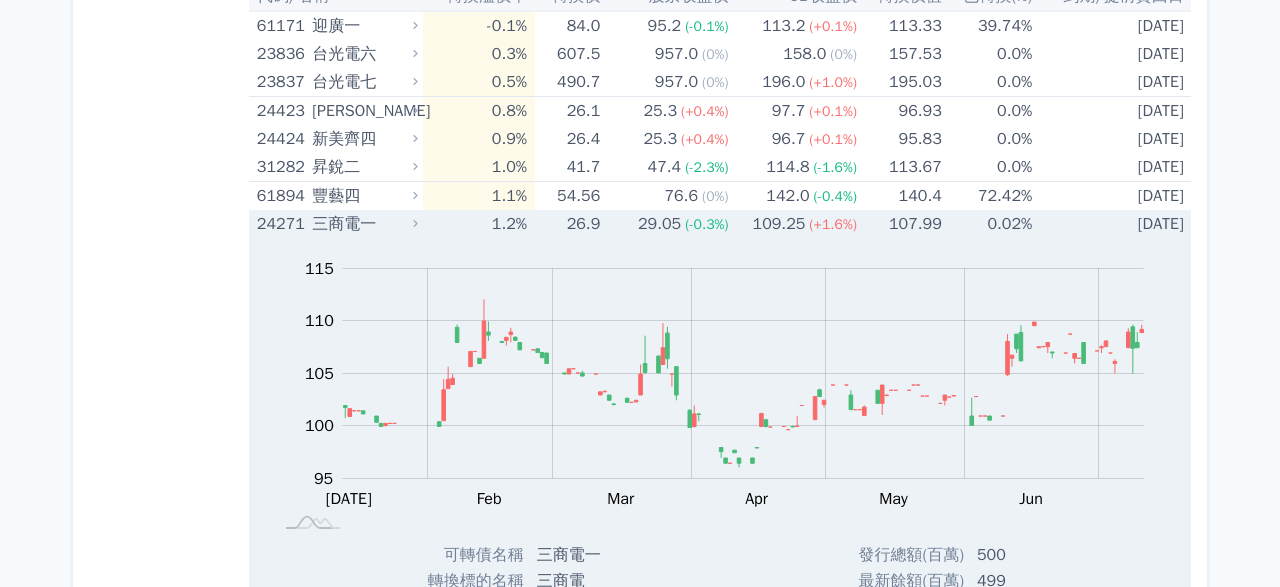 click on "(-0.3%)" at bounding box center (706, 224) 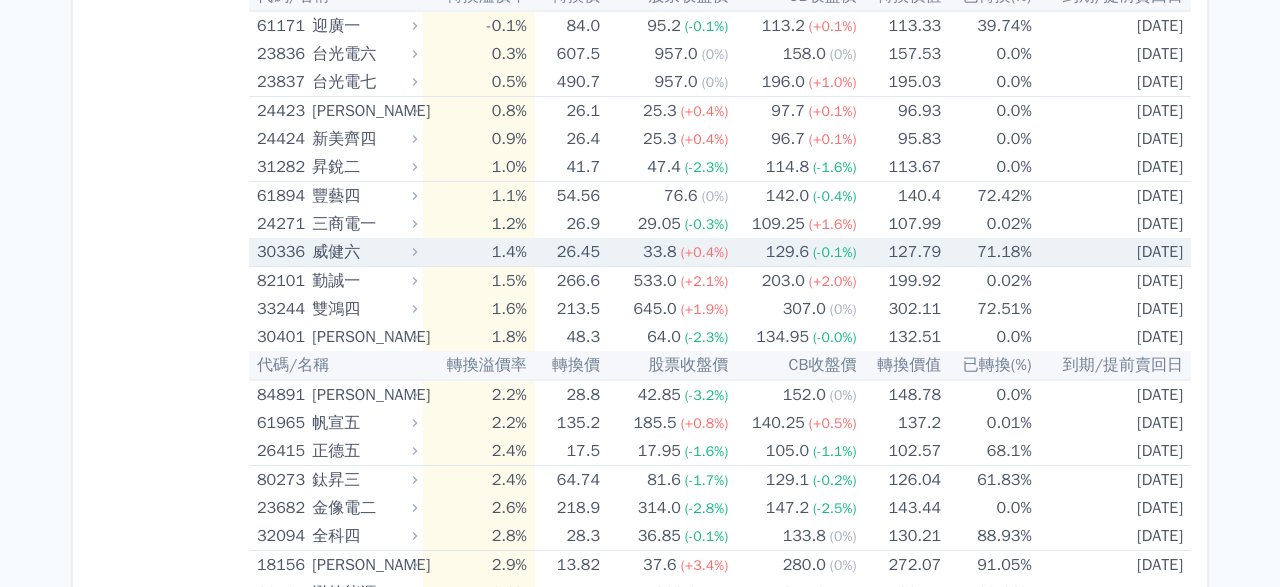scroll, scrollTop: 672, scrollLeft: 0, axis: vertical 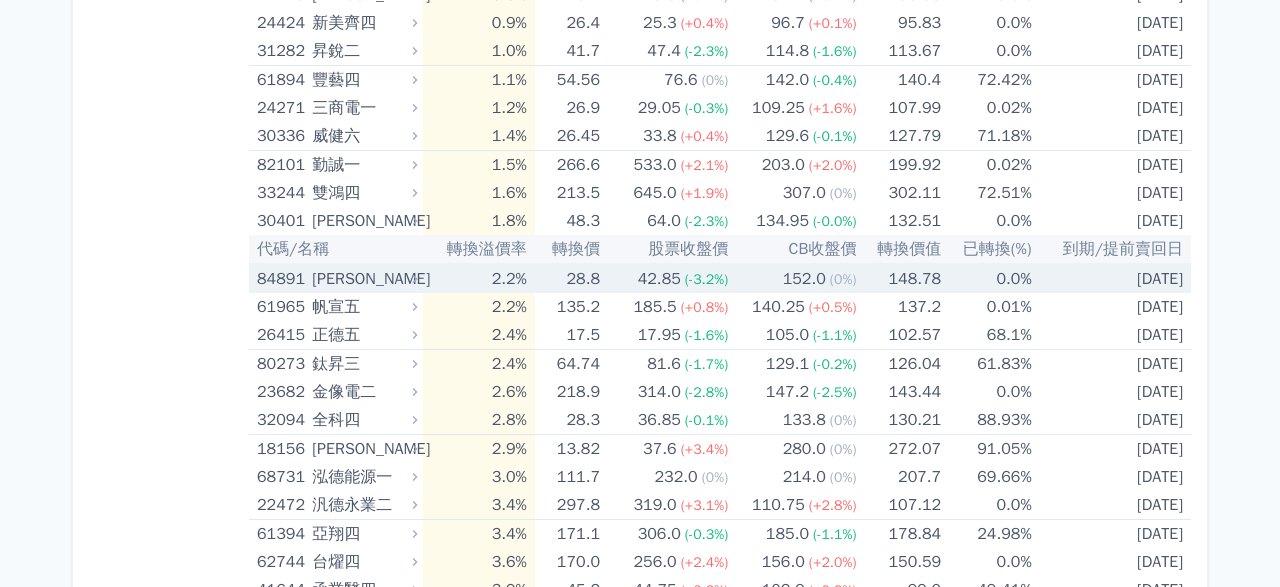 click on "(-3.2%)" at bounding box center (706, 279) 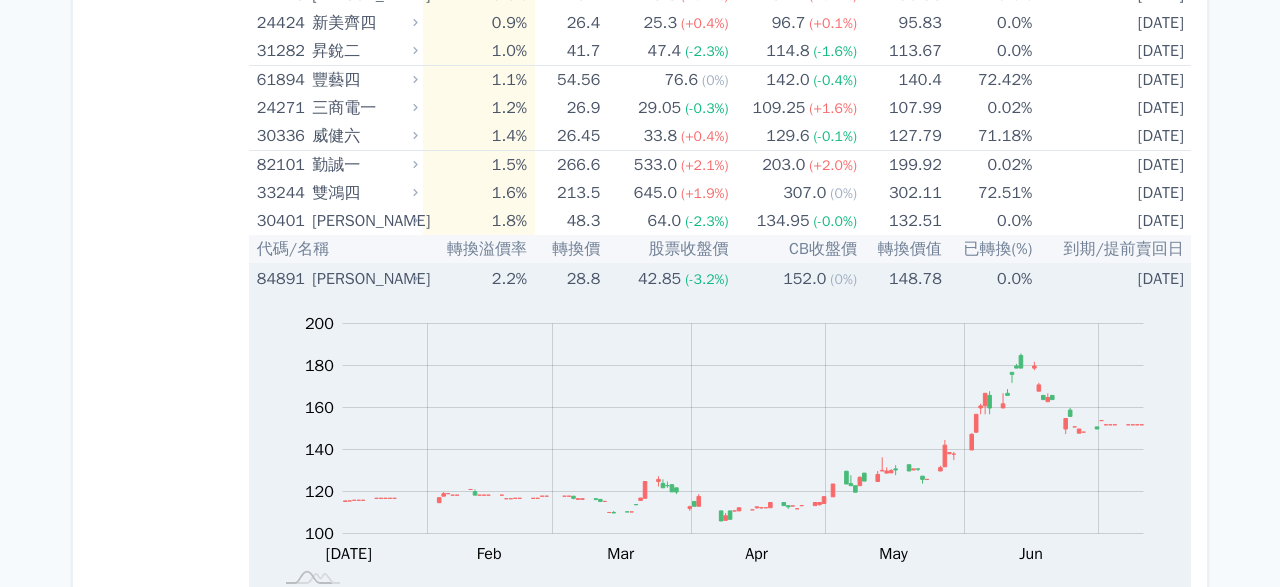 click on "(-3.2%)" at bounding box center (706, 279) 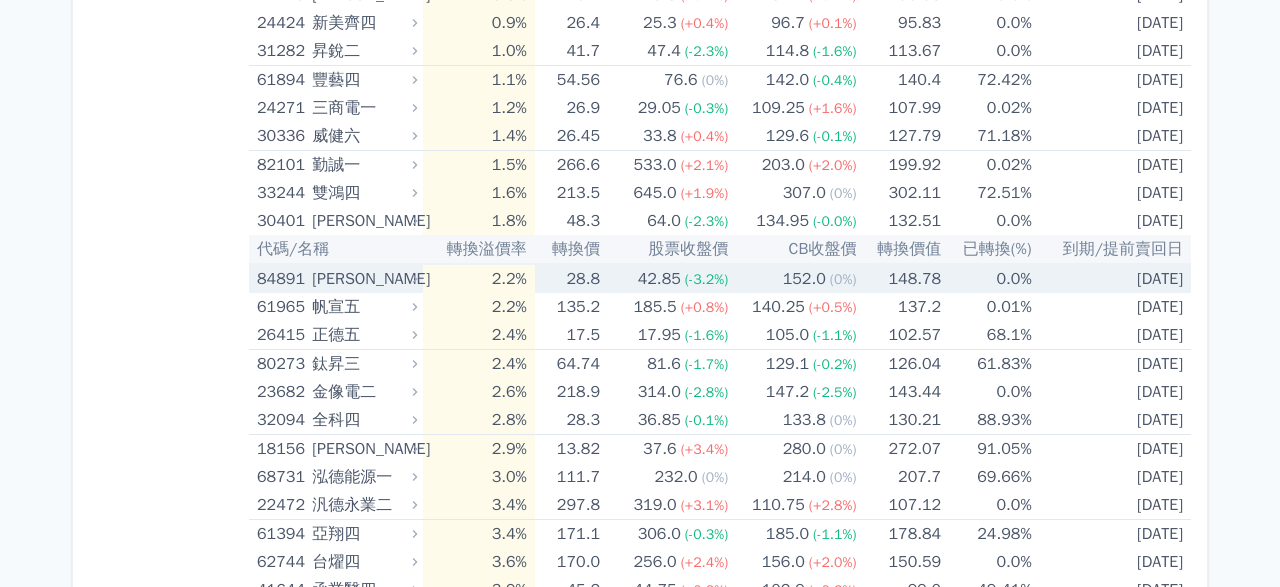 scroll, scrollTop: 788, scrollLeft: 0, axis: vertical 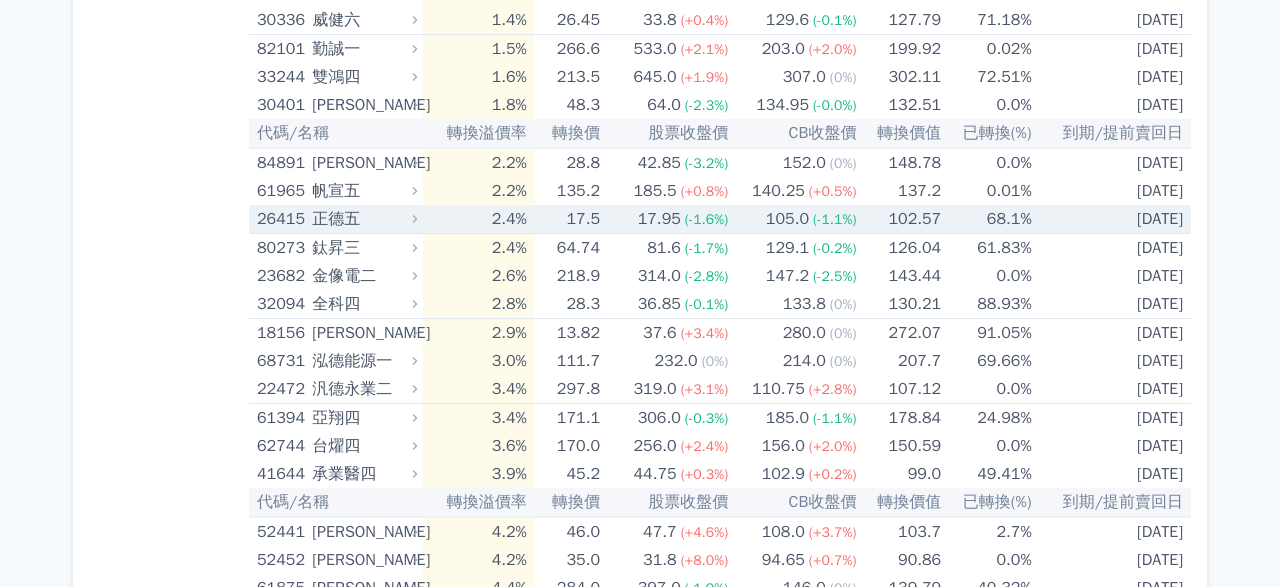 click on "105.0 (-1.1%)" at bounding box center [793, 219] 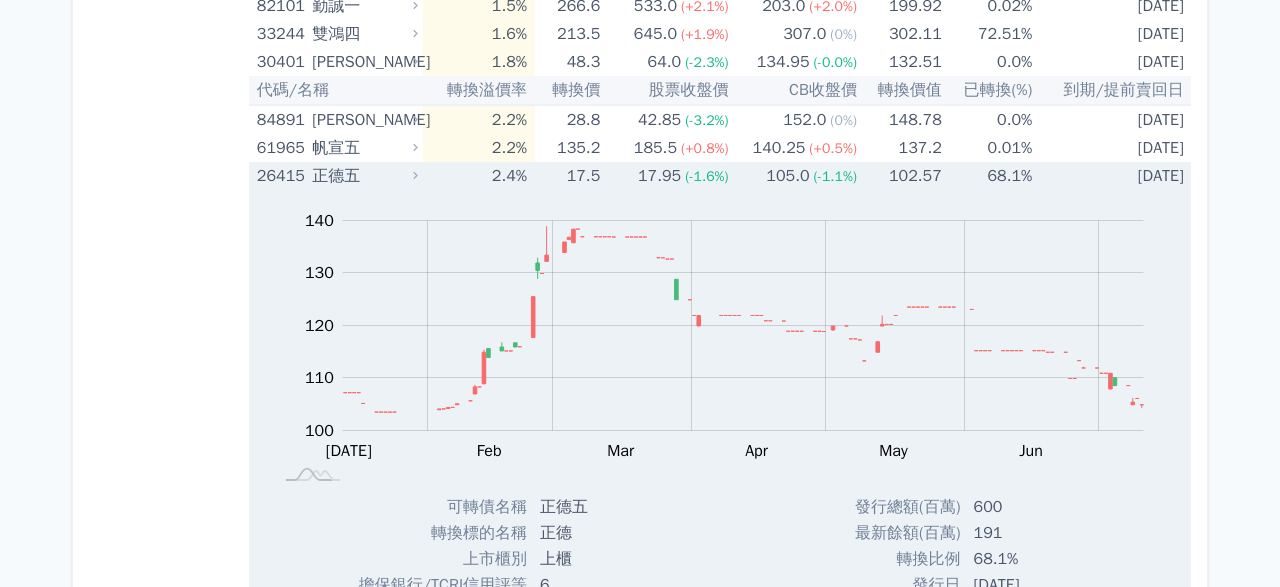 scroll, scrollTop: 788, scrollLeft: 0, axis: vertical 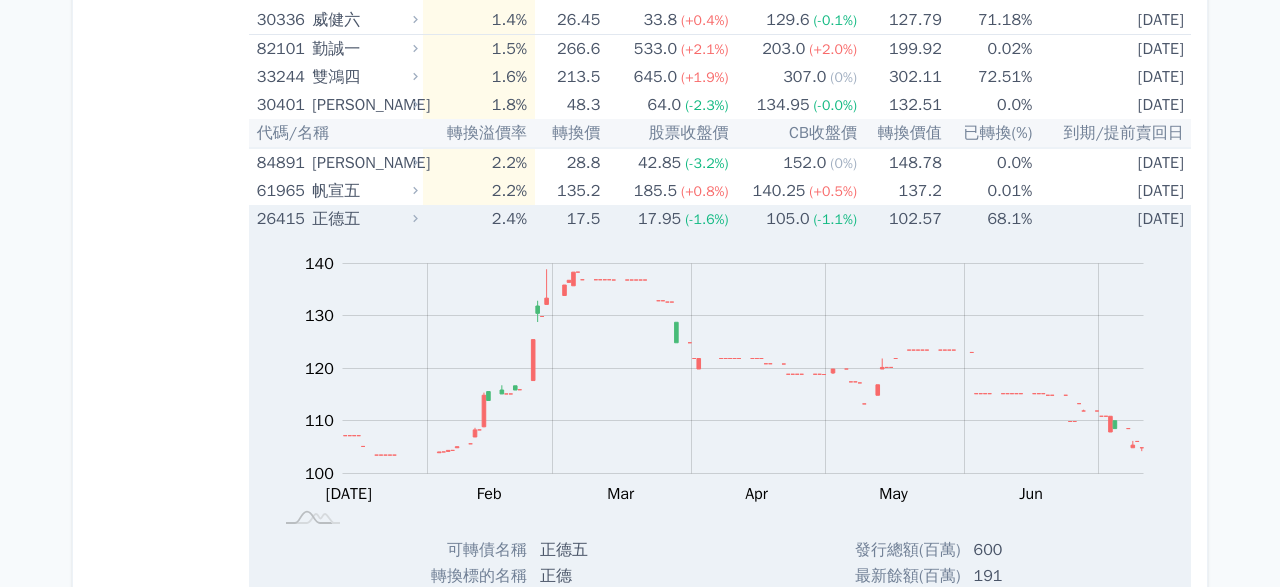 click on "(-1.6%)" at bounding box center (706, 219) 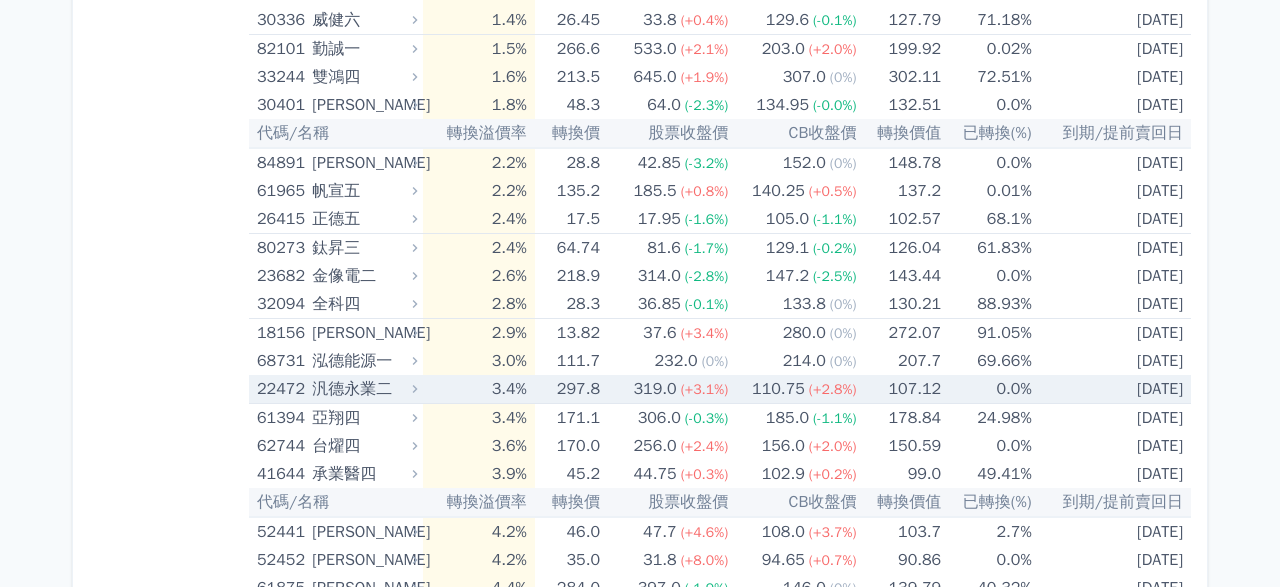 click on "110.75" at bounding box center [778, 389] 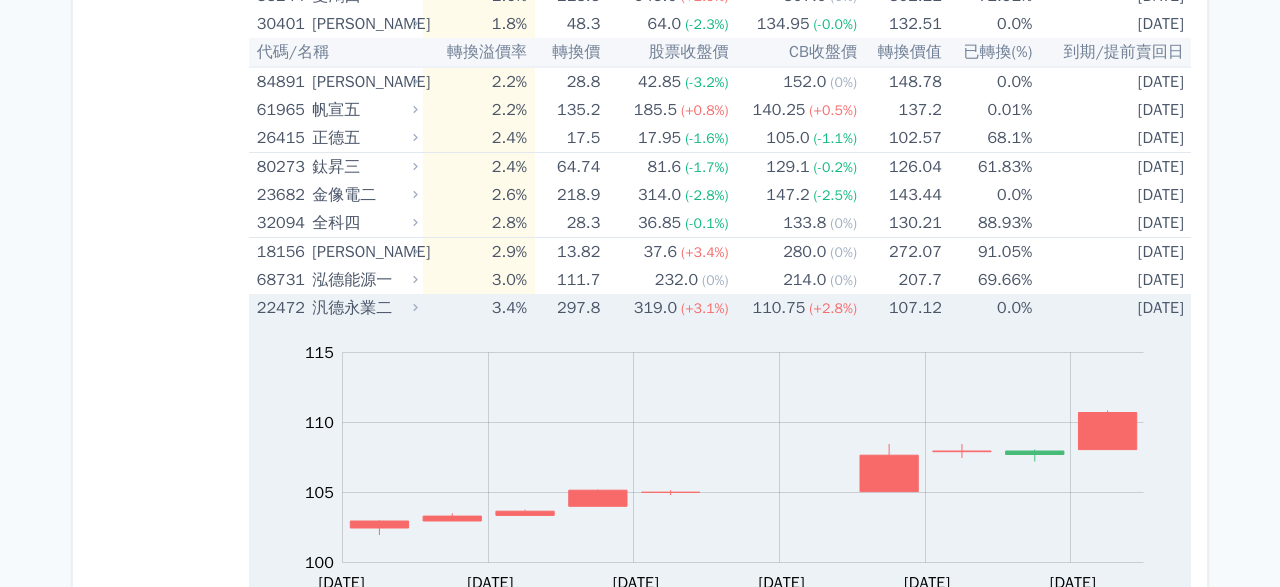 scroll, scrollTop: 904, scrollLeft: 0, axis: vertical 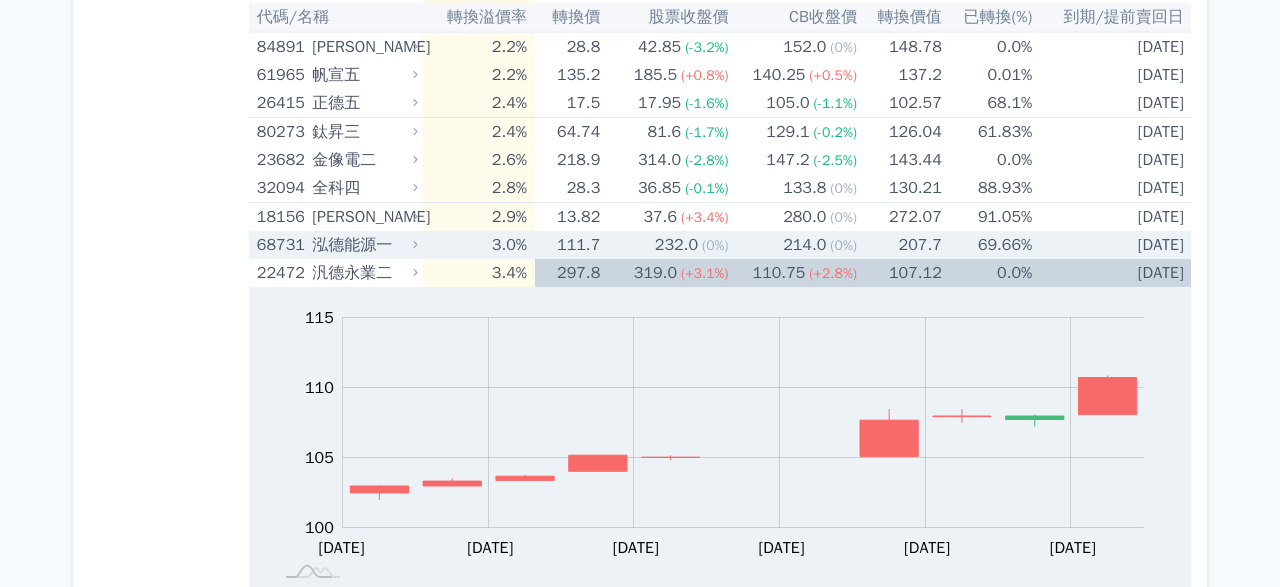 click on "(0%)" at bounding box center (715, 245) 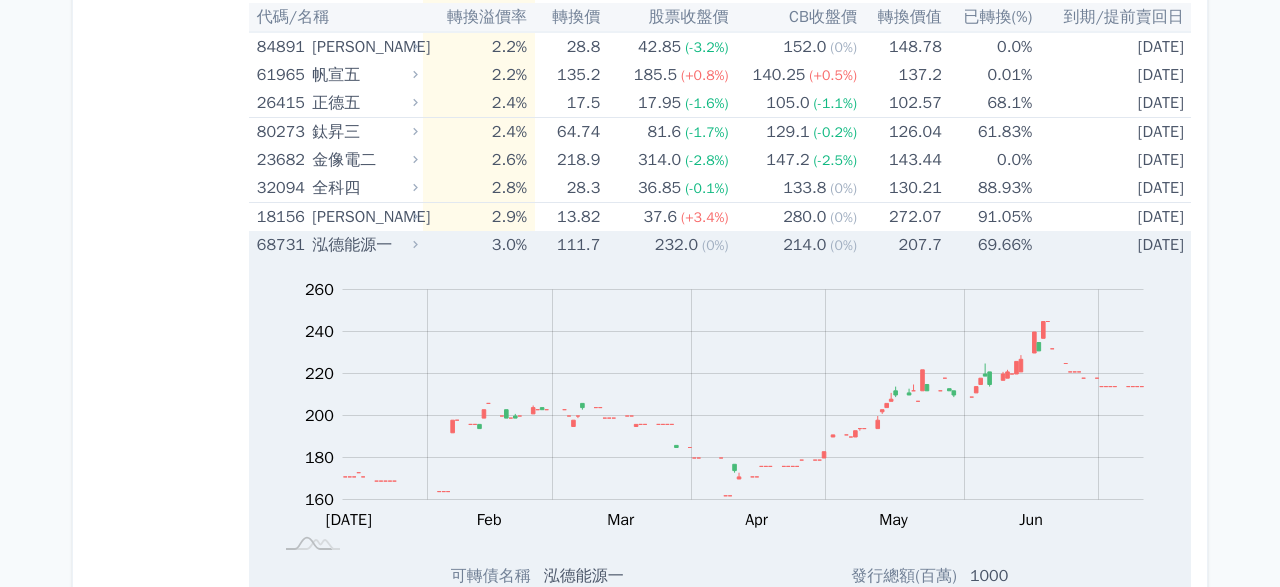 click on "232.0 (0%)" at bounding box center [665, 245] 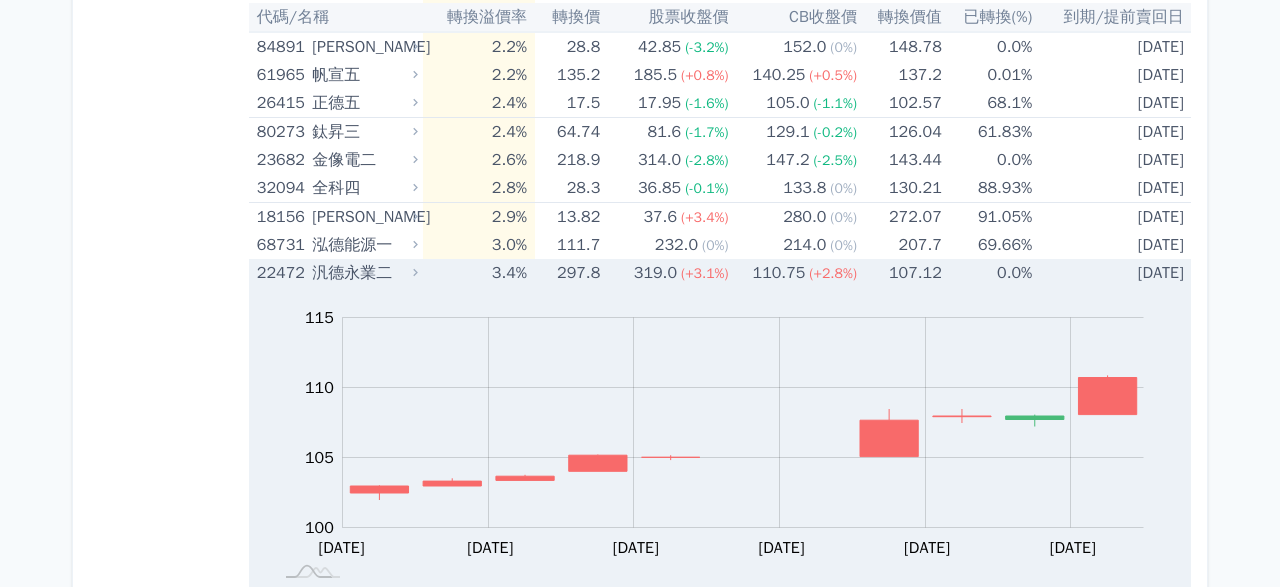 click on "(+3.1%)" at bounding box center (705, 273) 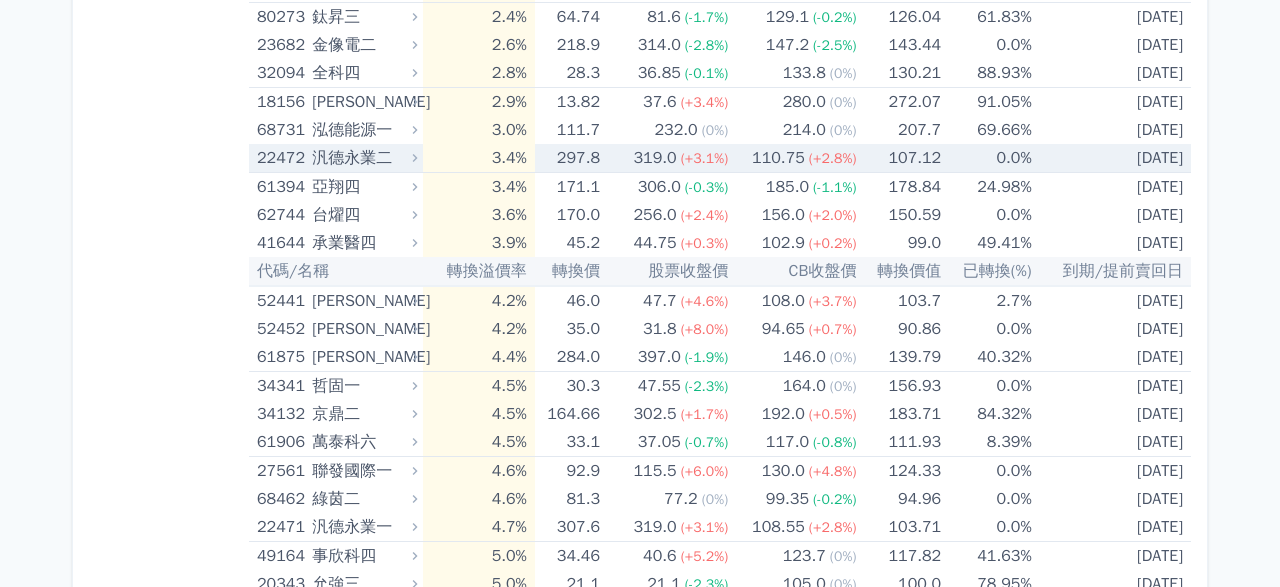 scroll, scrollTop: 1020, scrollLeft: 0, axis: vertical 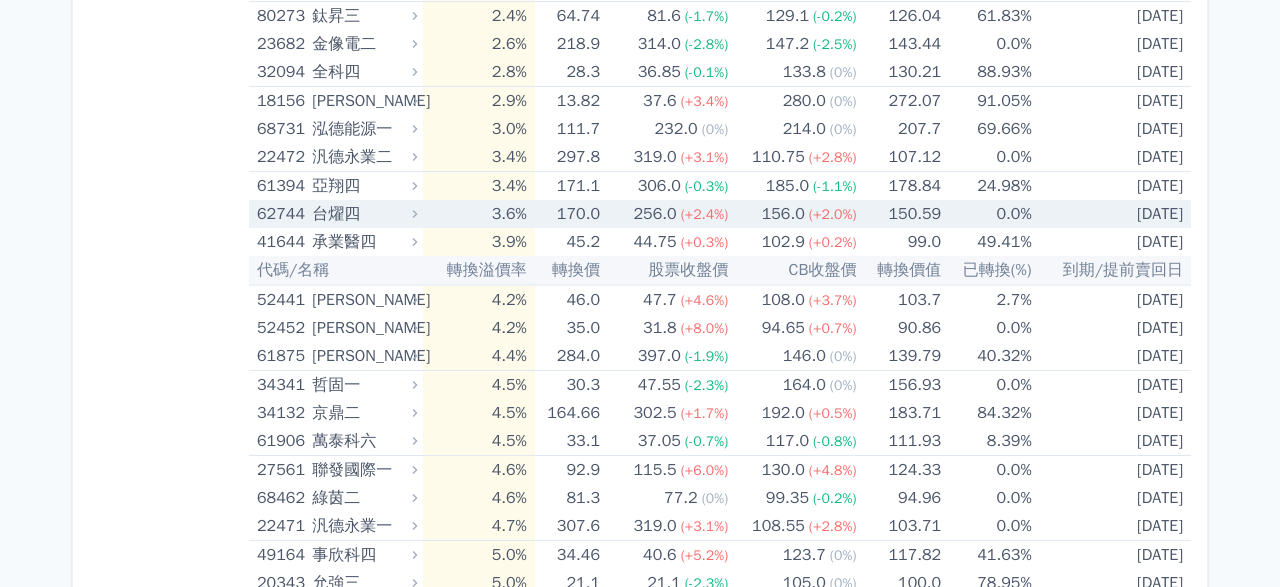 click on "(+2.4%)" at bounding box center (705, 214) 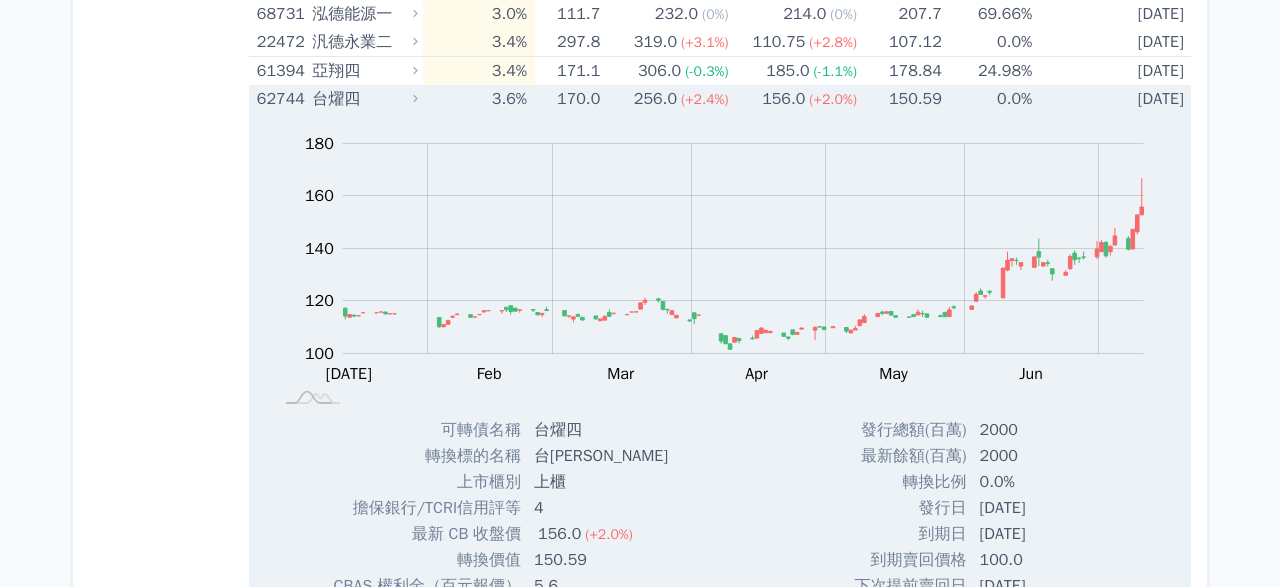 scroll, scrollTop: 1136, scrollLeft: 0, axis: vertical 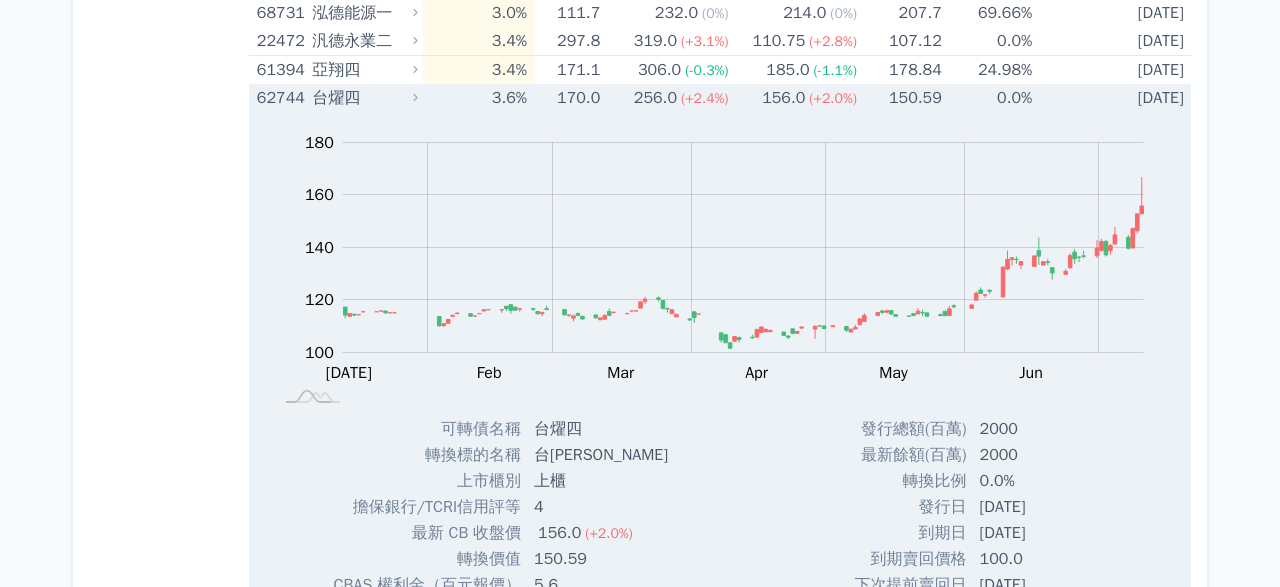 click on "156.0" at bounding box center [783, 98] 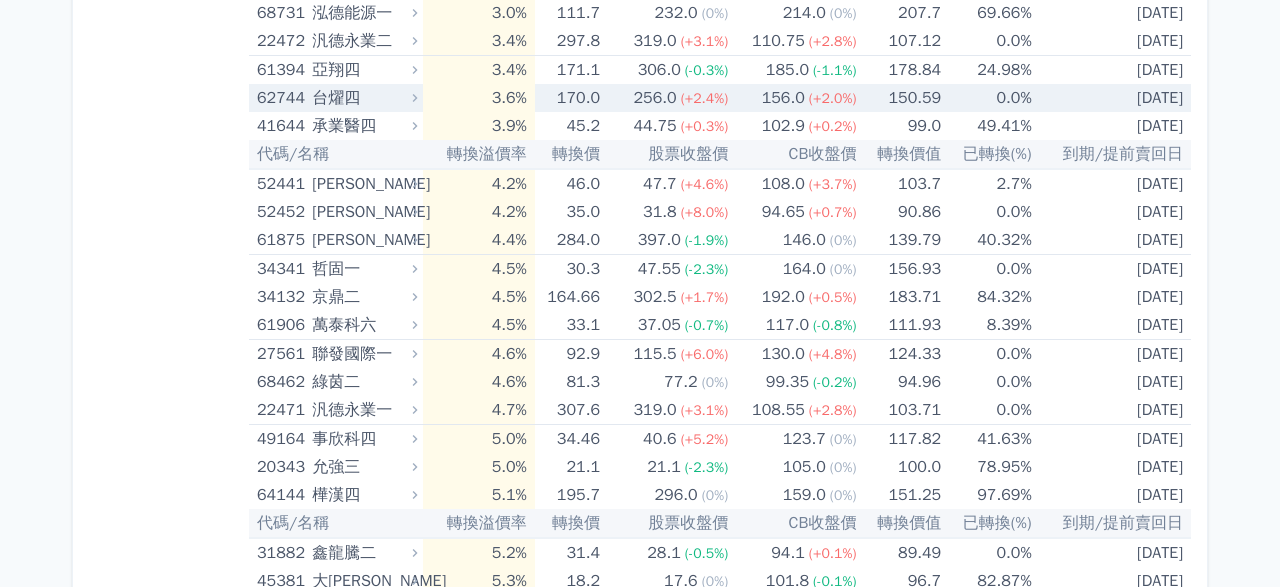 click on "156.0" at bounding box center (783, 98) 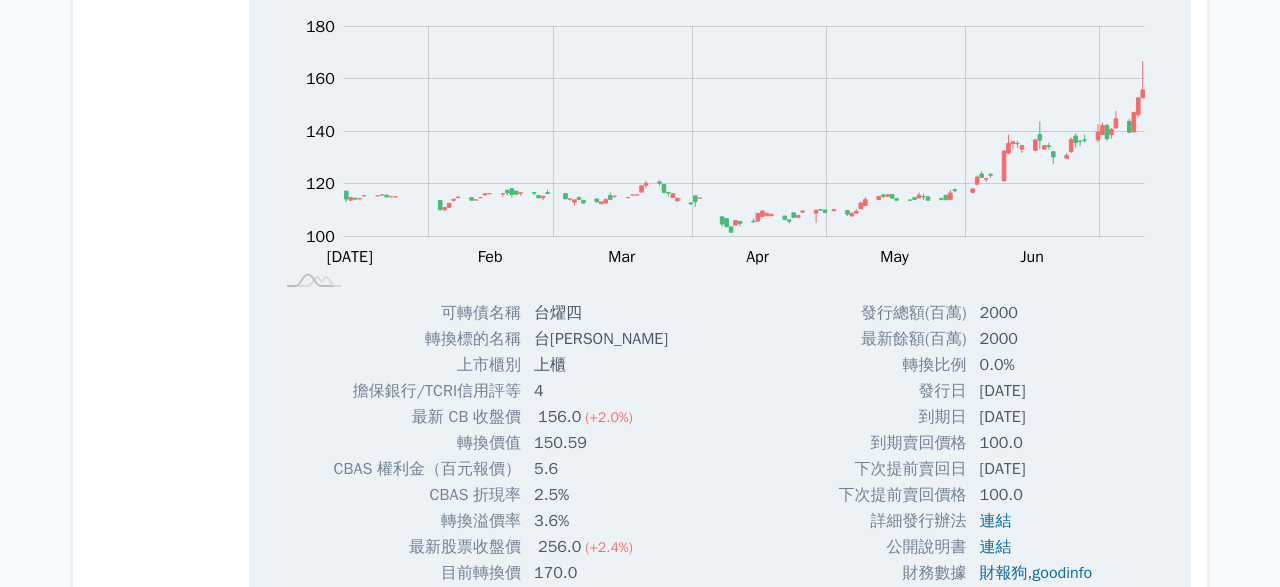 scroll, scrollTop: 1136, scrollLeft: 0, axis: vertical 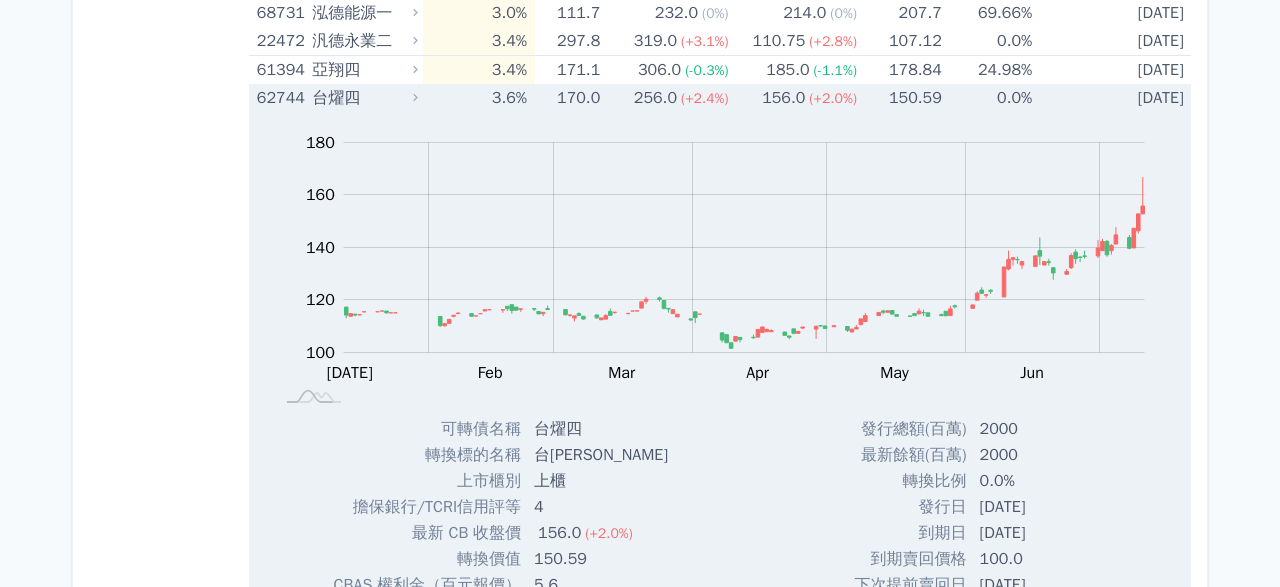 click on "156.0 (+2.0%)" at bounding box center [794, 98] 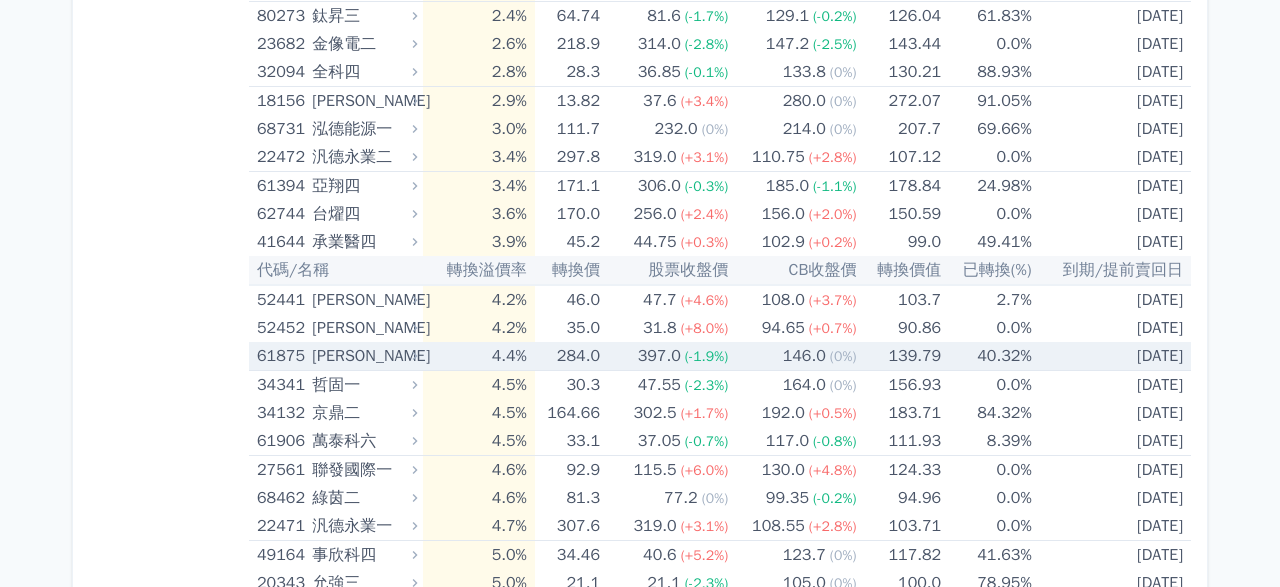scroll, scrollTop: 1136, scrollLeft: 0, axis: vertical 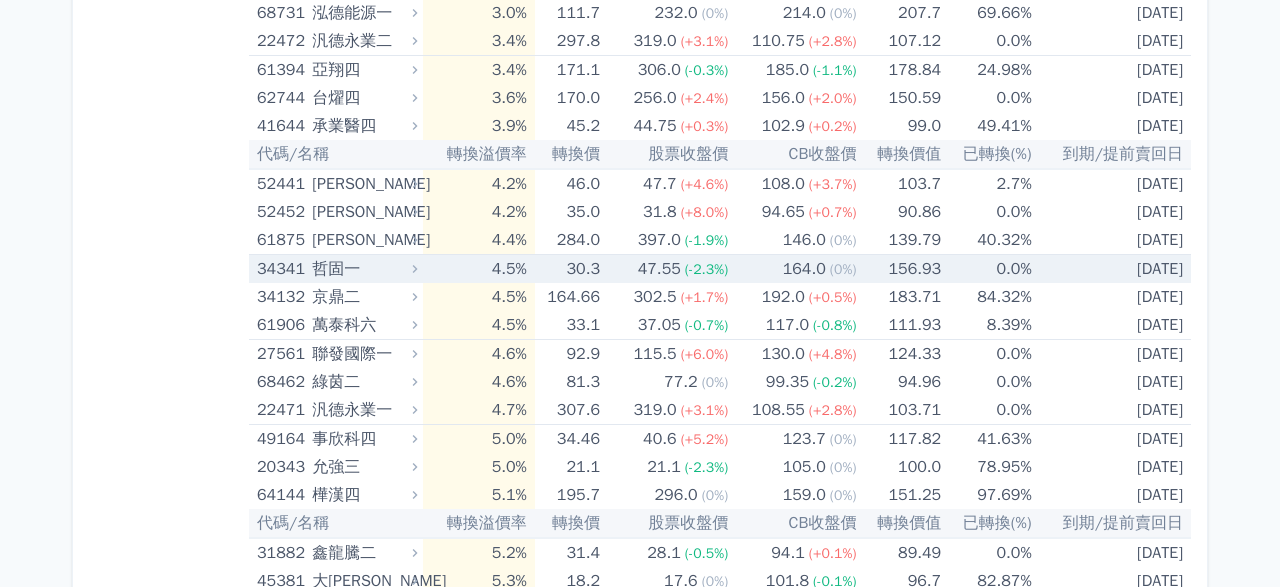 click on "(0%)" at bounding box center [843, 269] 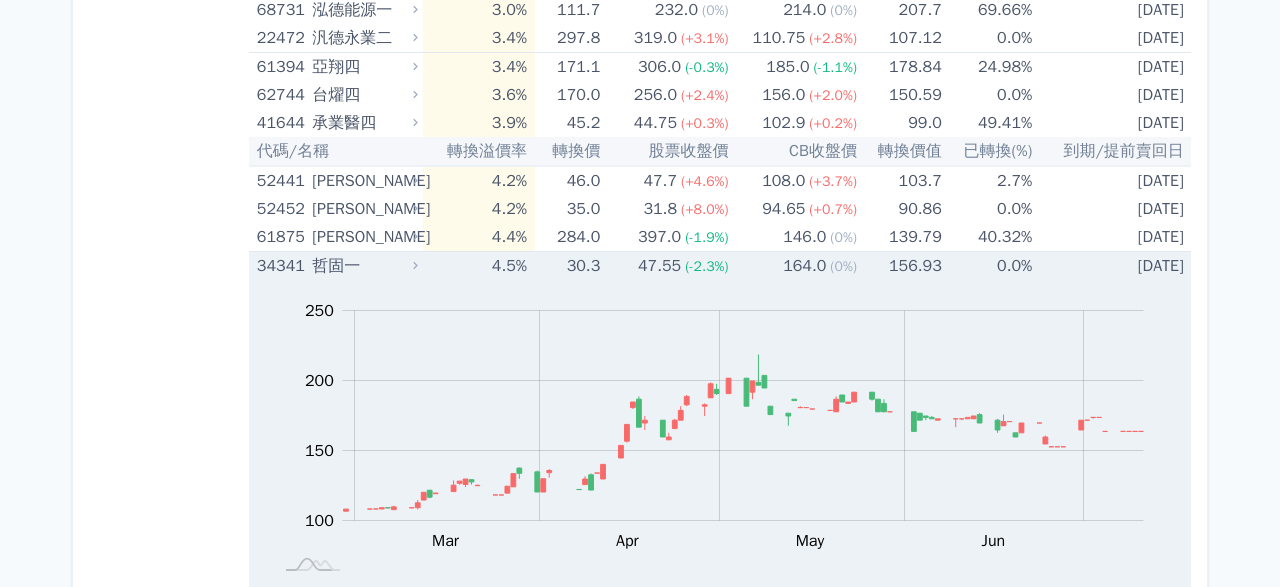 scroll, scrollTop: 1136, scrollLeft: 0, axis: vertical 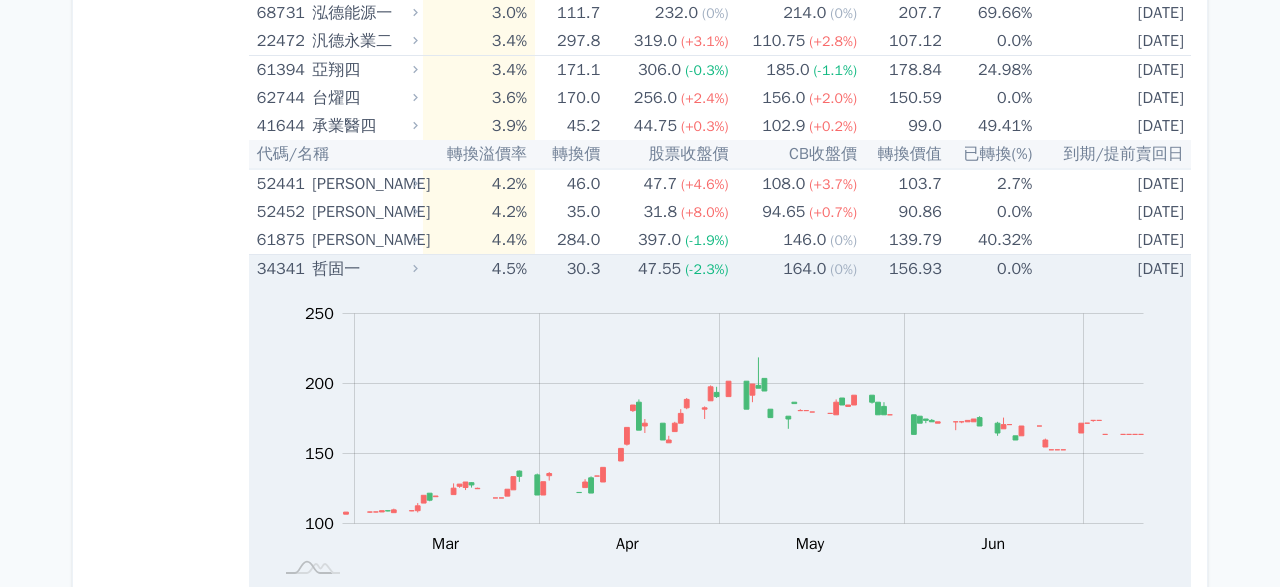 click on "164.0" at bounding box center [804, 269] 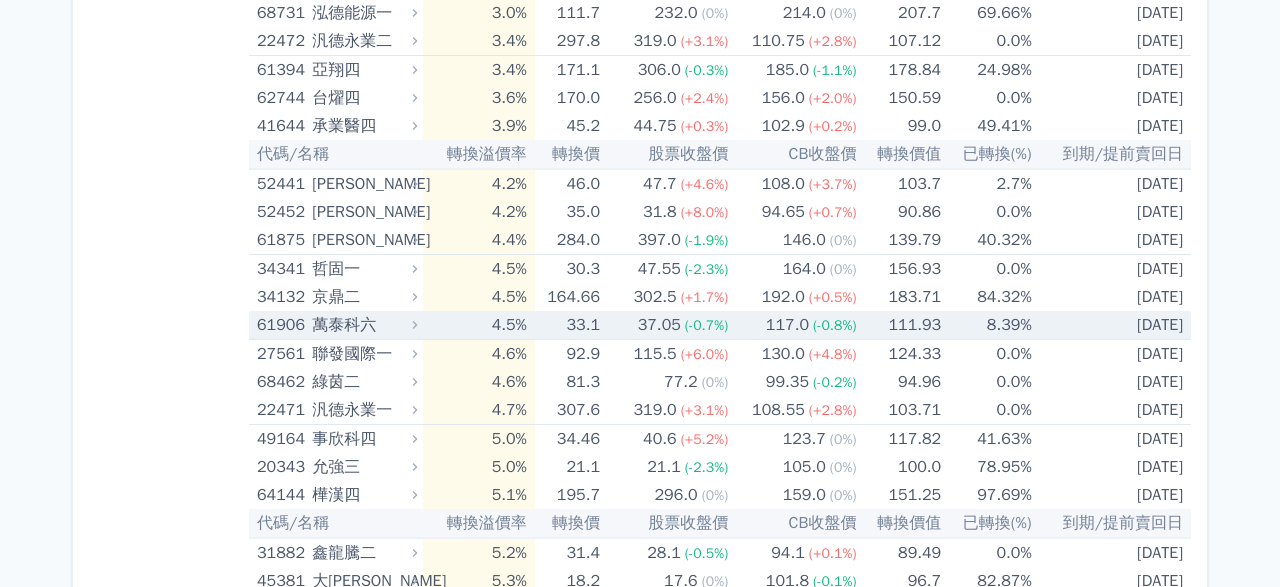 click on "(-0.8%)" at bounding box center (834, 325) 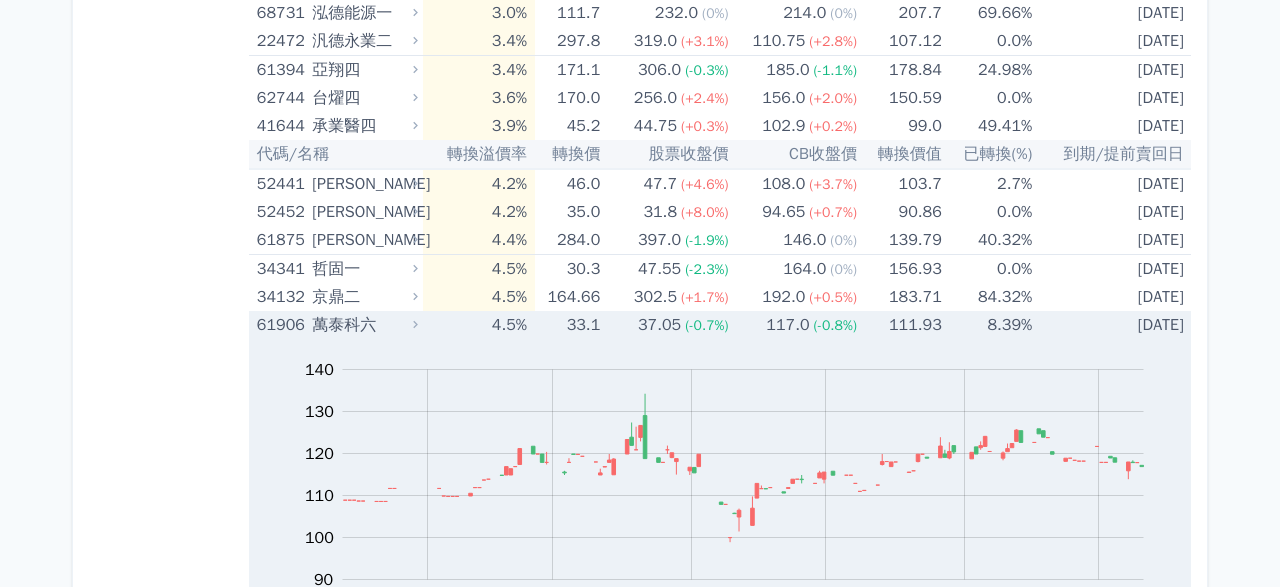 click on "(-0.8%)" at bounding box center (835, 325) 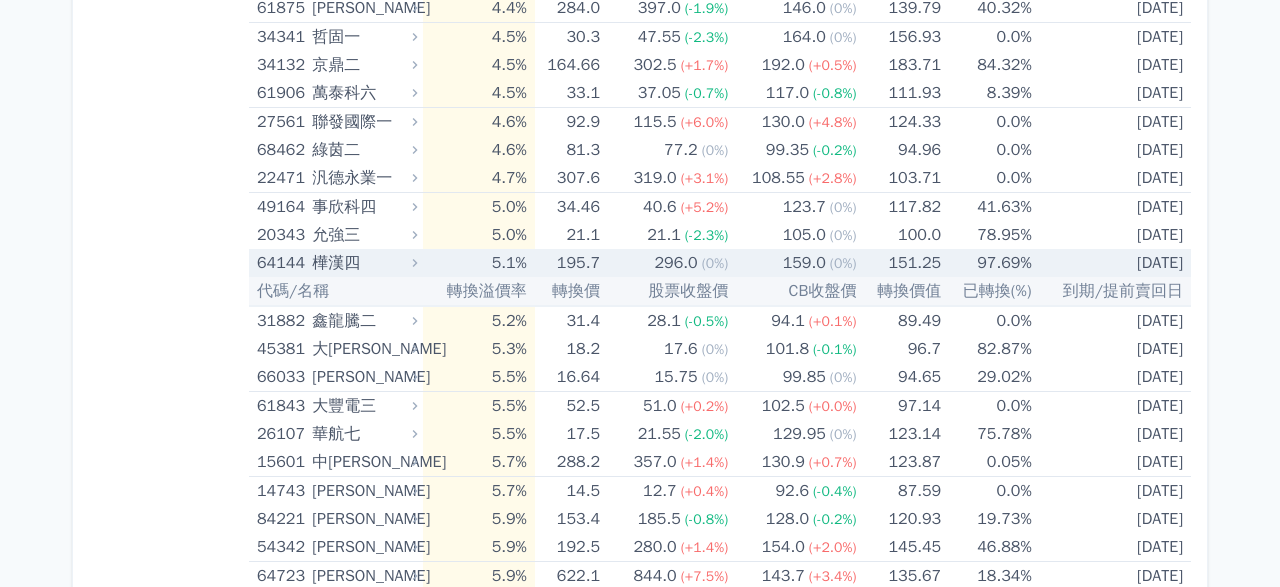 scroll, scrollTop: 1484, scrollLeft: 0, axis: vertical 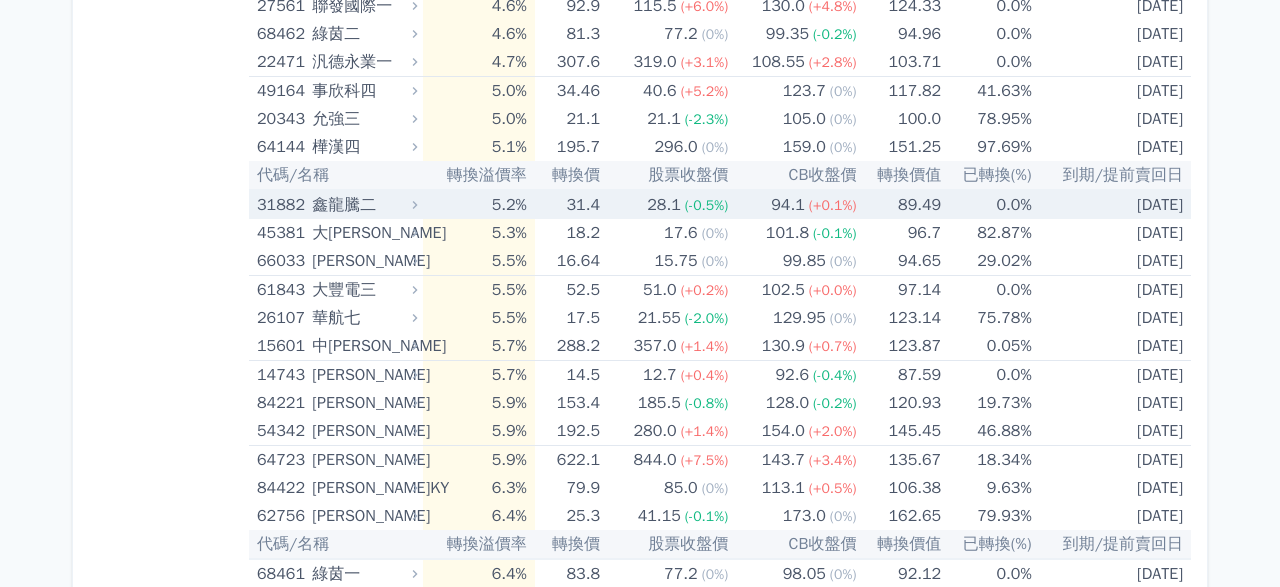 click on "(+0.1%)" at bounding box center [833, 205] 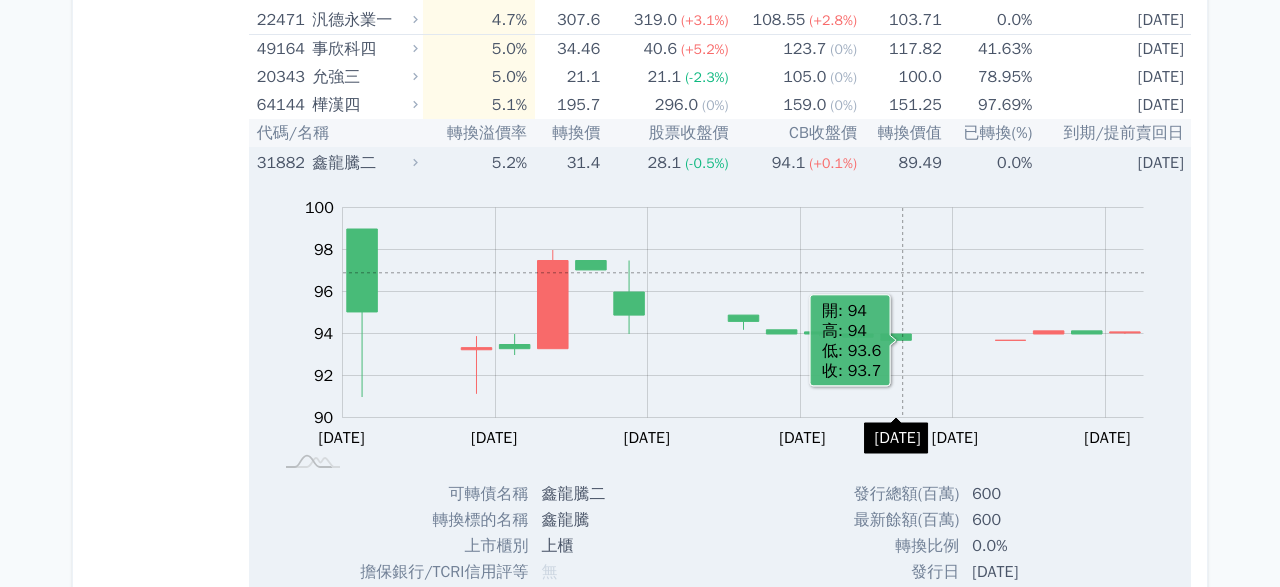 scroll, scrollTop: 1484, scrollLeft: 0, axis: vertical 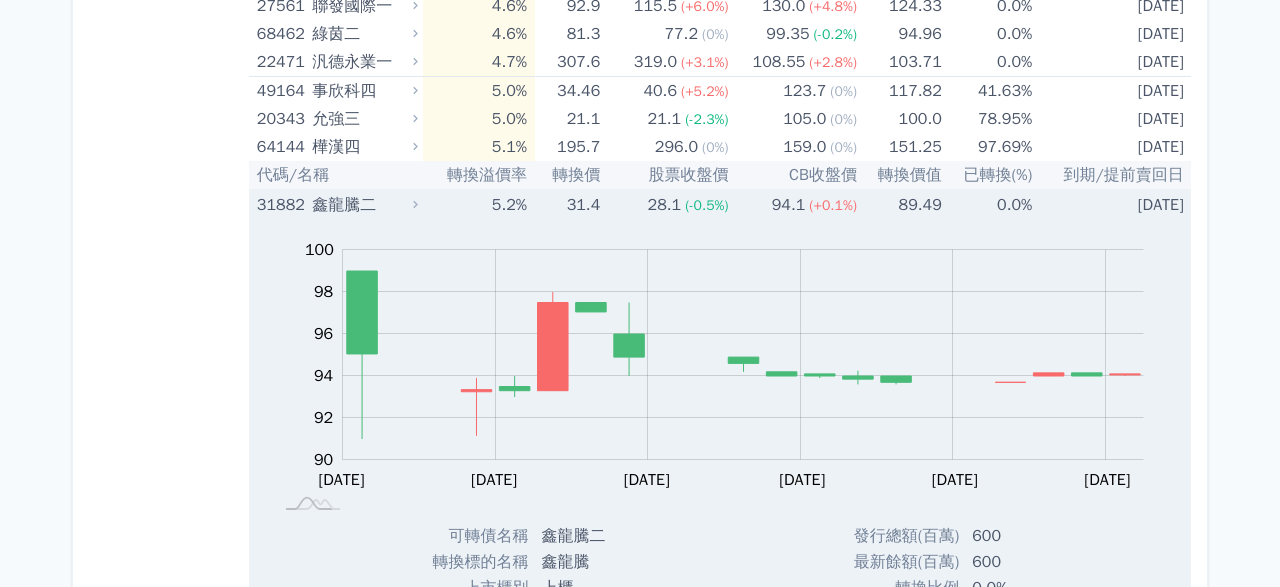 click on "(-0.5%)" at bounding box center (706, 205) 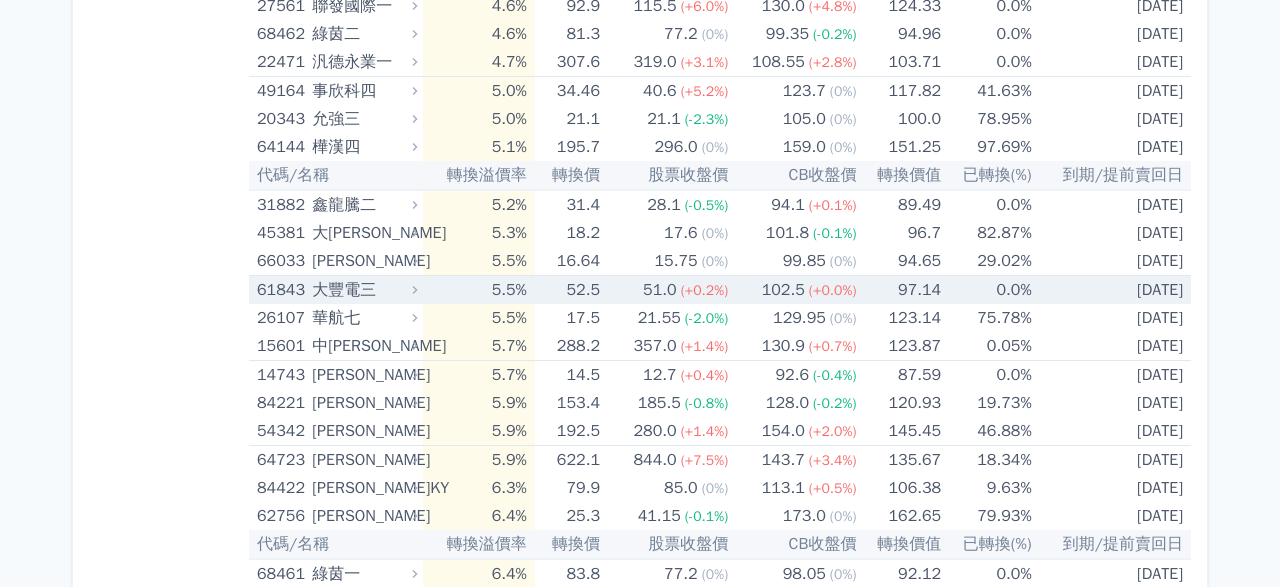 click on "(+0.2%)" at bounding box center (705, 290) 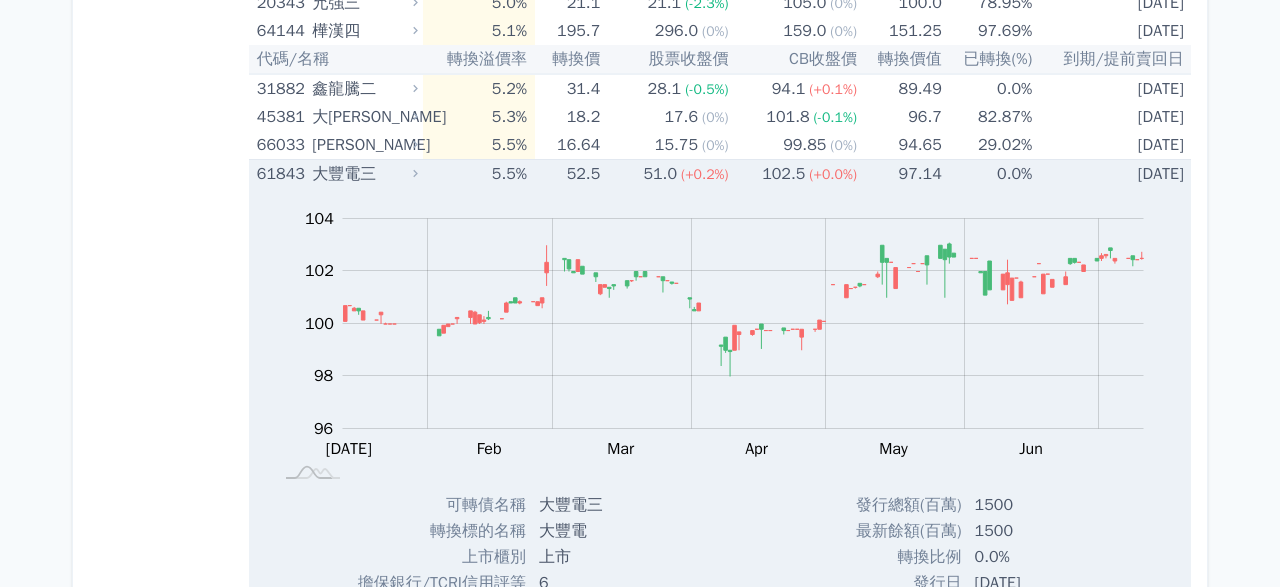scroll, scrollTop: 1600, scrollLeft: 0, axis: vertical 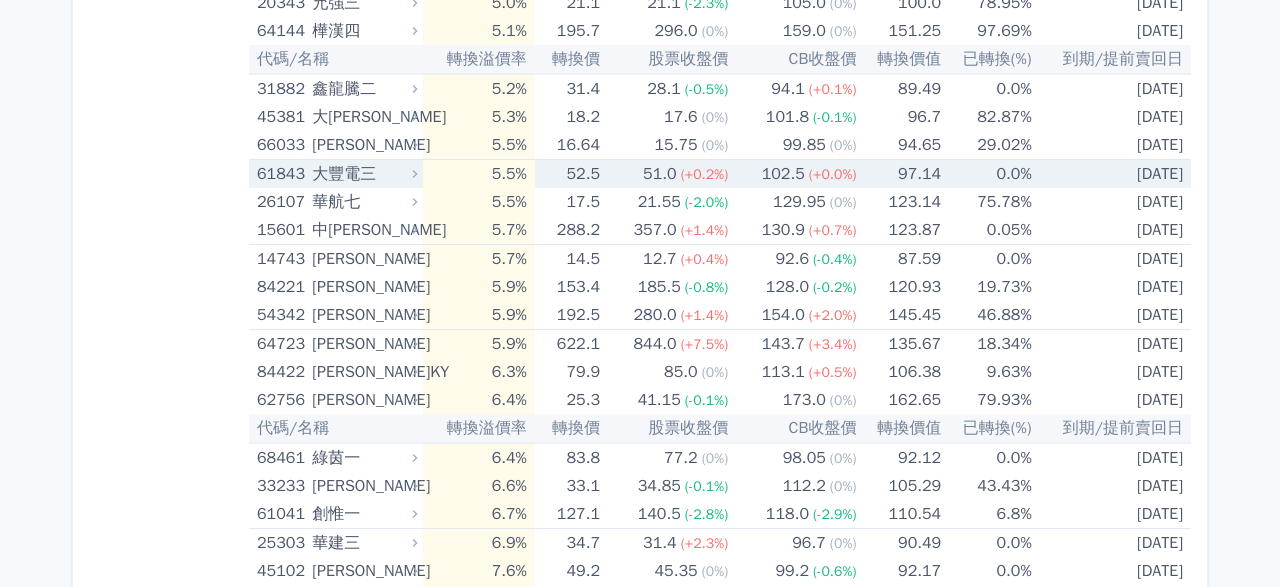 click on "102.5" at bounding box center (783, 174) 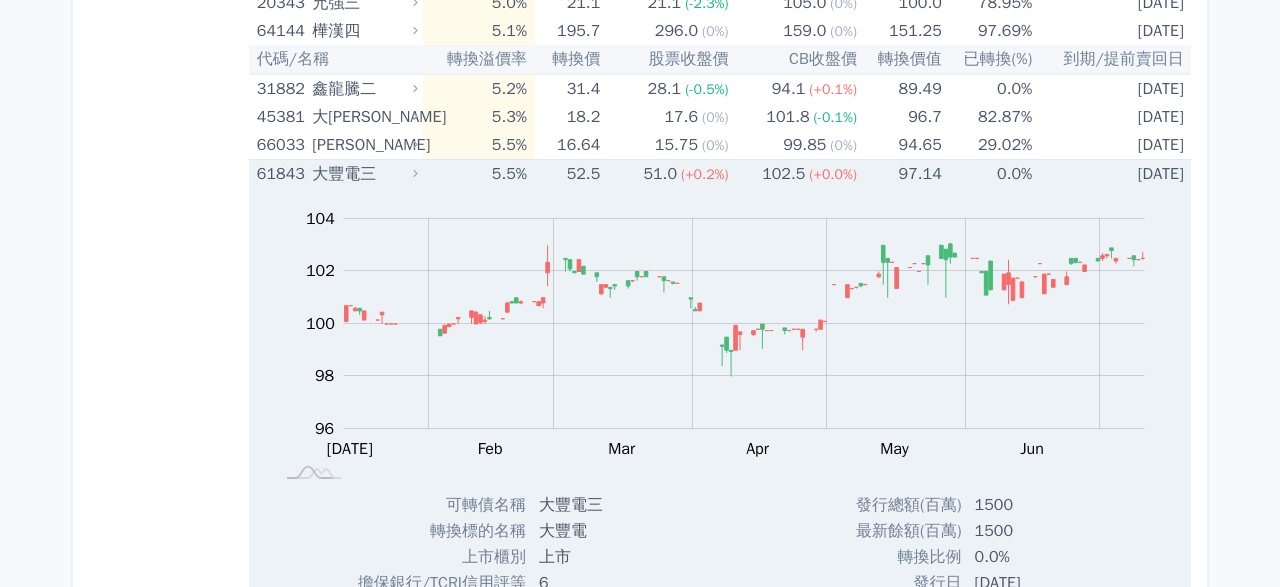 click on "102.5" at bounding box center [783, 174] 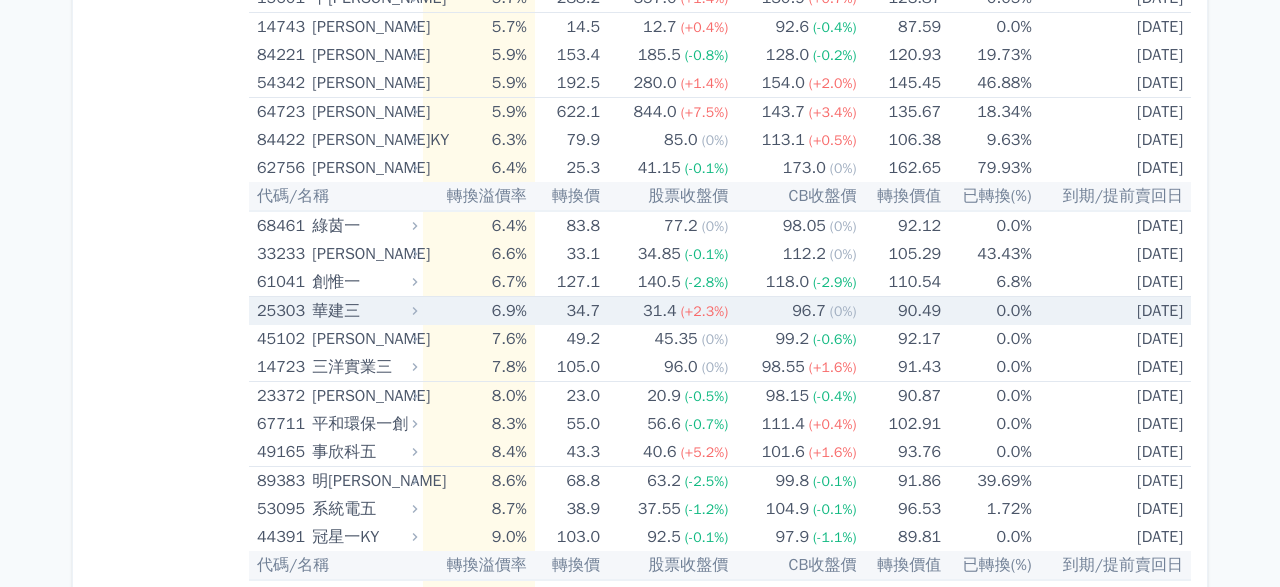 scroll, scrollTop: 1948, scrollLeft: 0, axis: vertical 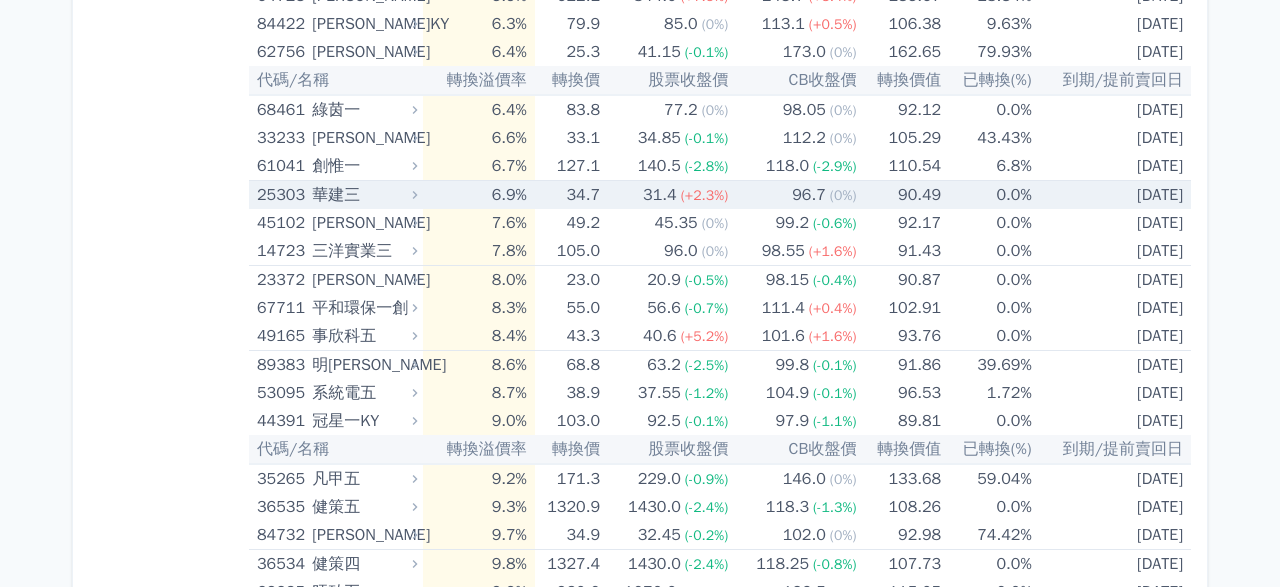 click on "96.7" at bounding box center (809, 195) 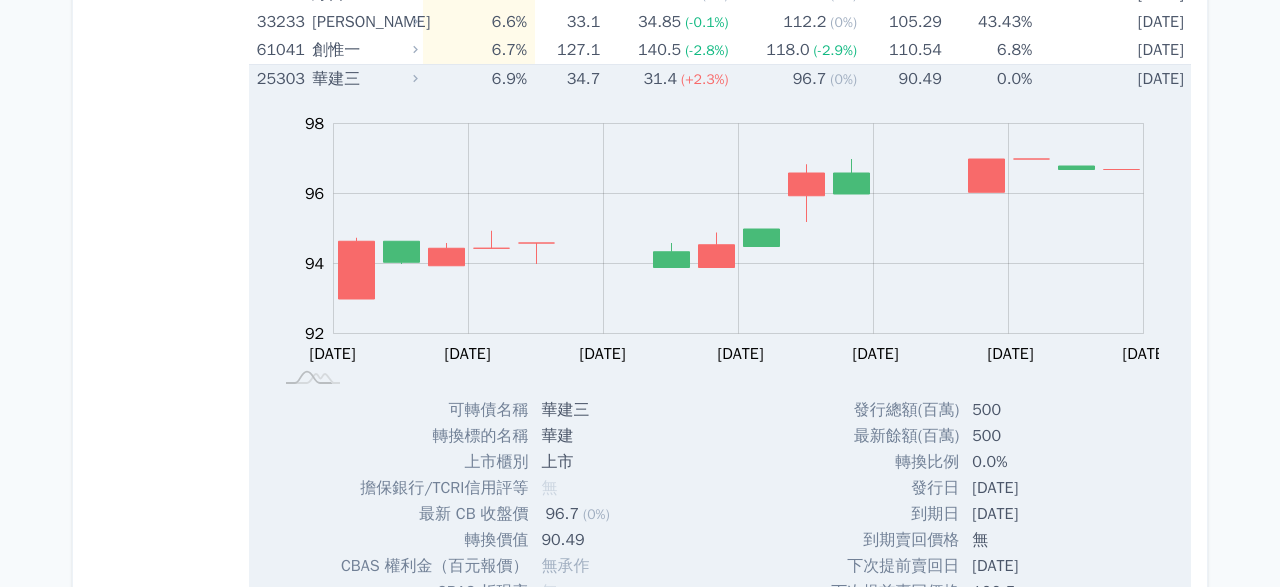 scroll, scrollTop: 1948, scrollLeft: 0, axis: vertical 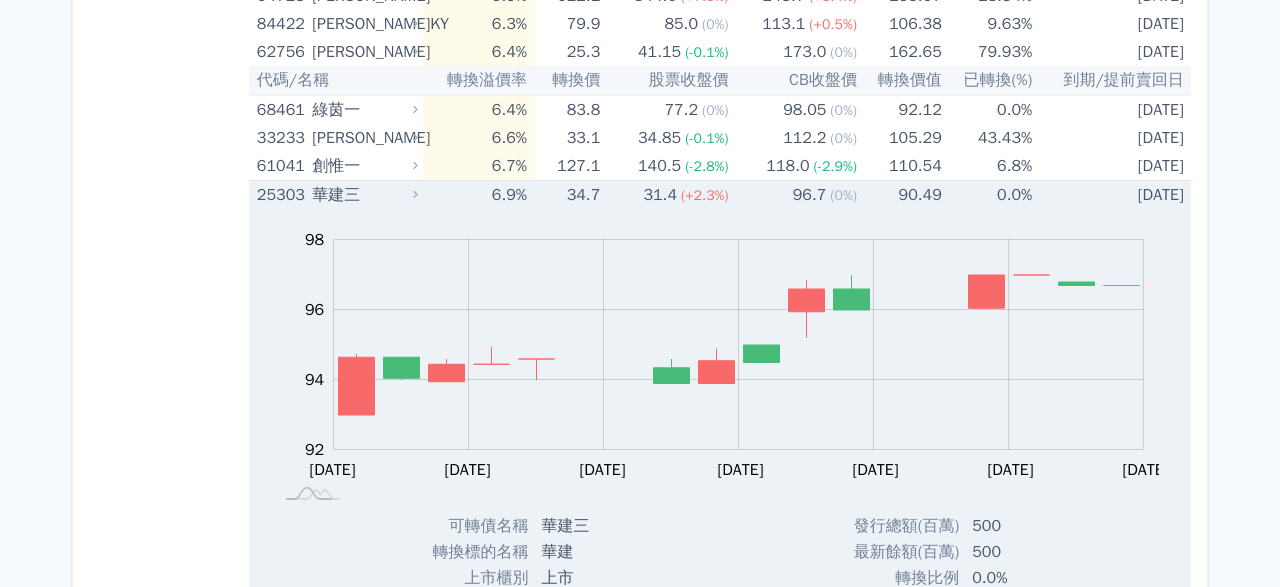 click on "96.7" at bounding box center [810, 195] 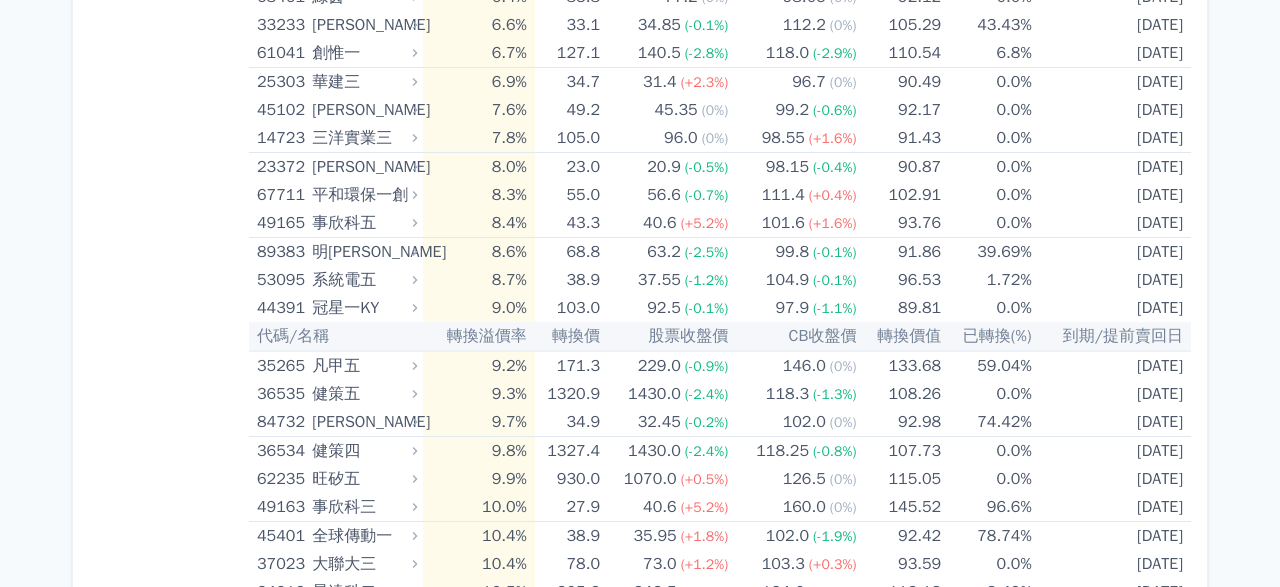 scroll, scrollTop: 2064, scrollLeft: 0, axis: vertical 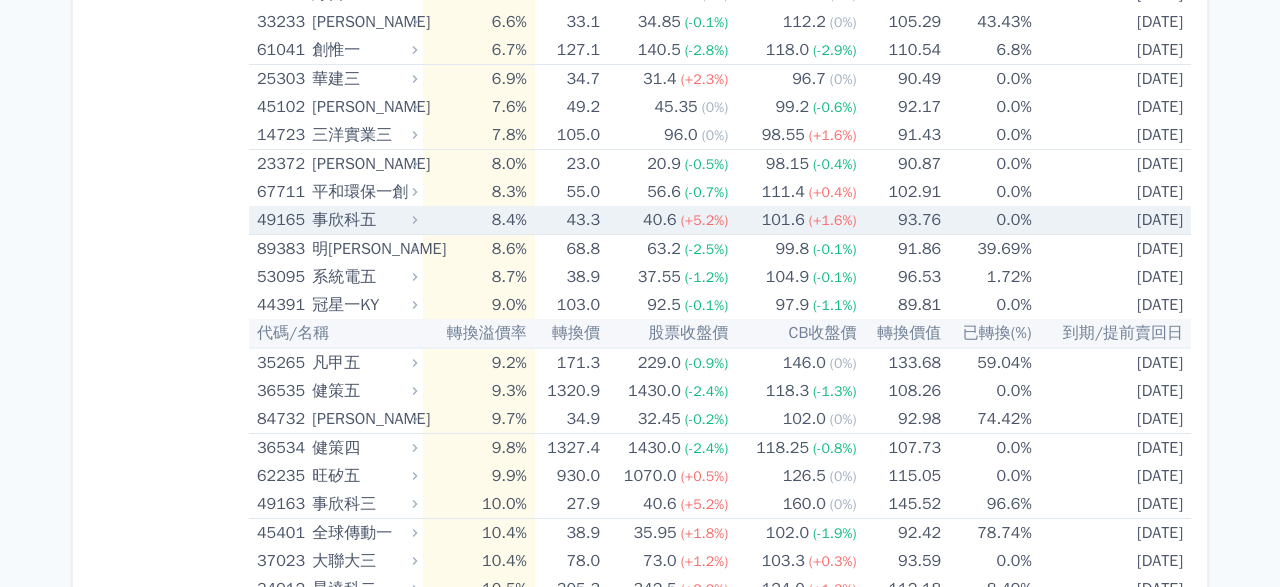 click on "93.76" at bounding box center [899, 220] 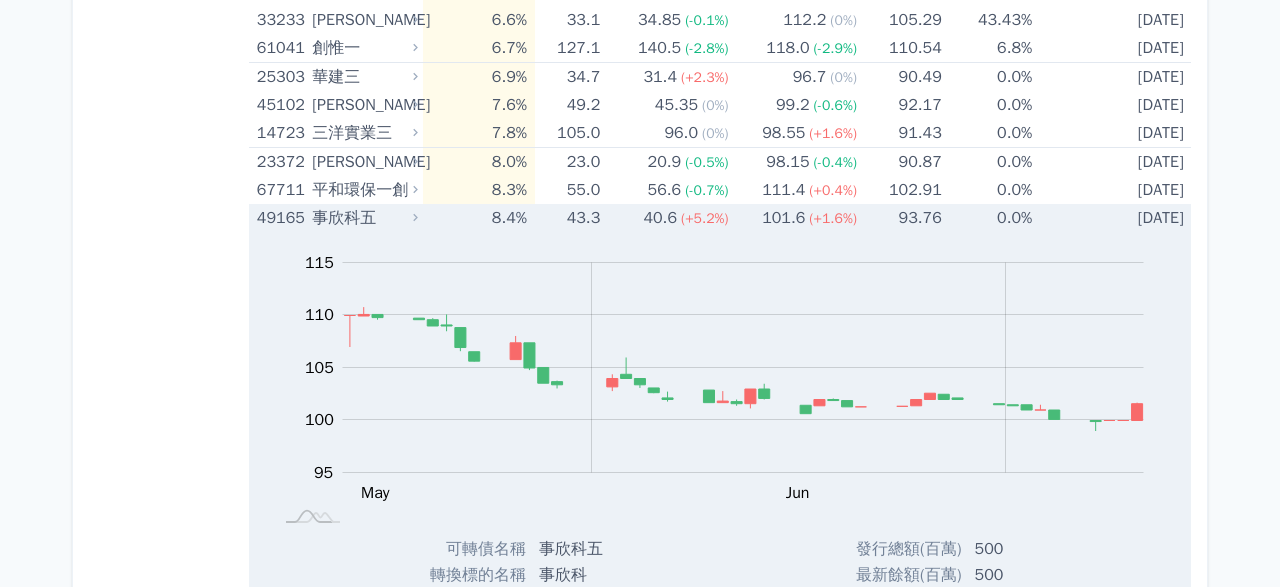 scroll, scrollTop: 2064, scrollLeft: 0, axis: vertical 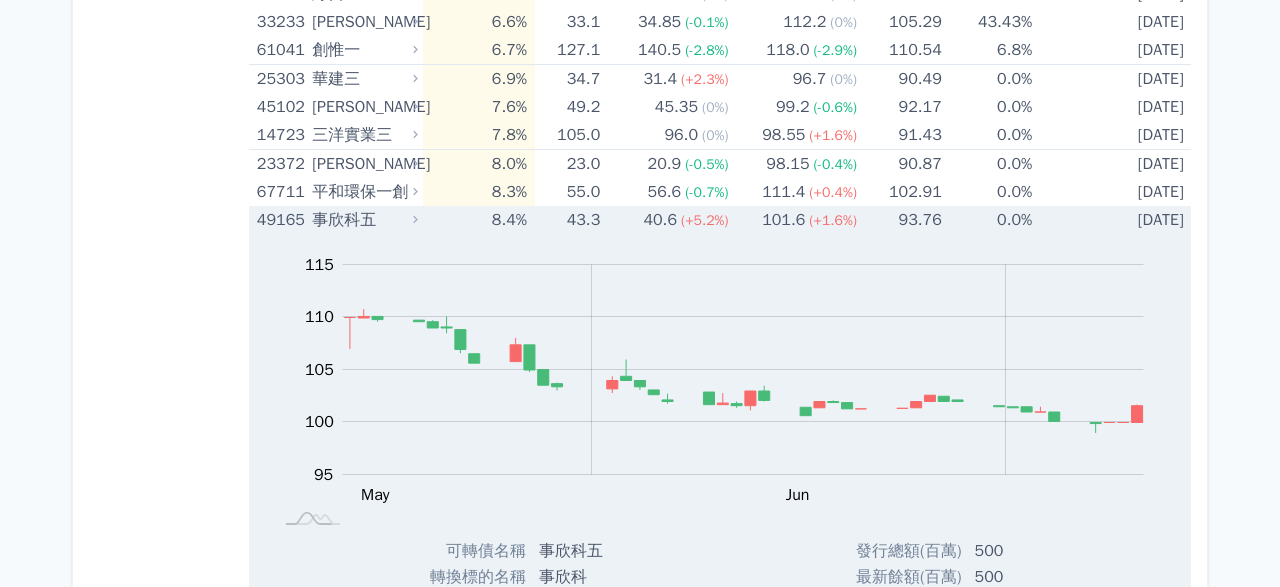 click on "(+1.6%)" at bounding box center (833, 220) 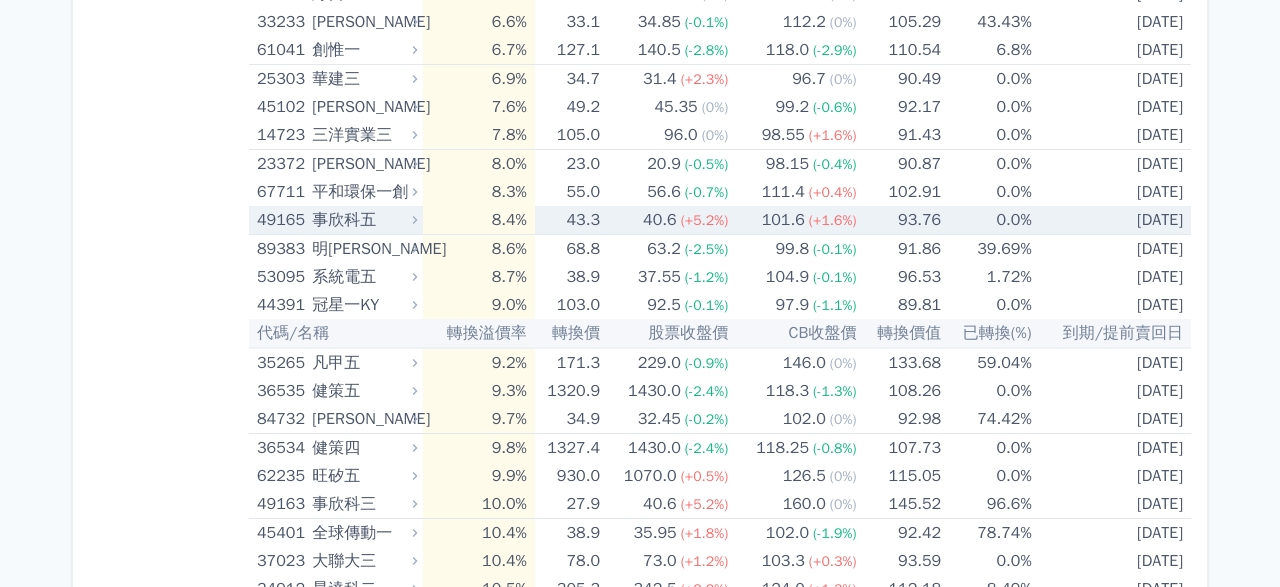 click on "(+1.6%)" at bounding box center [833, 220] 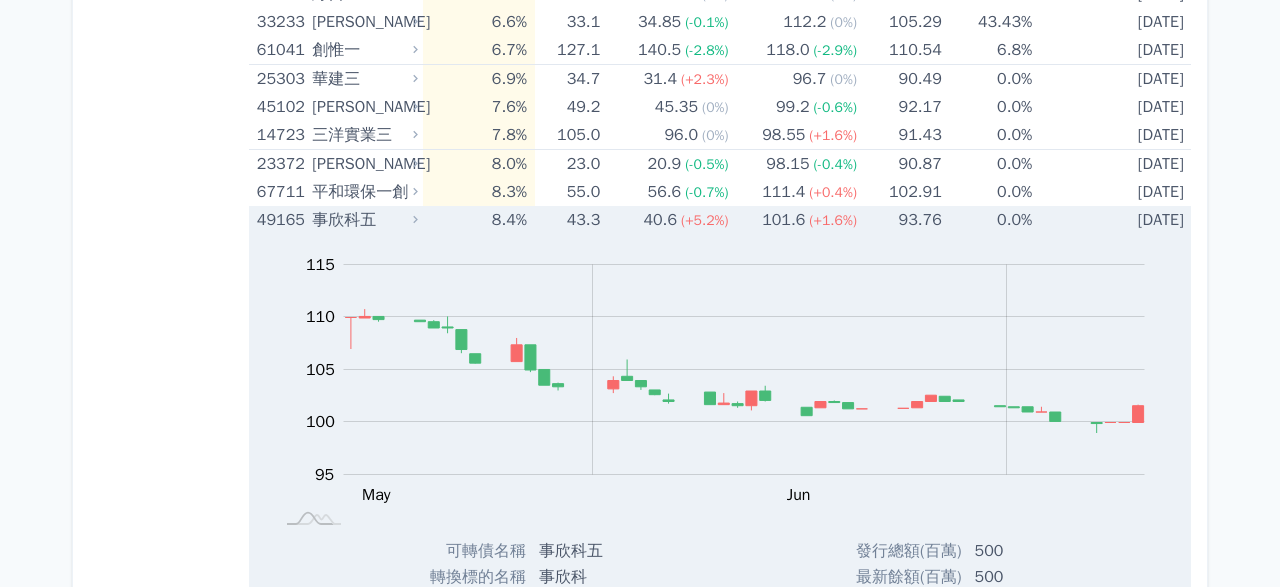 click on "(+1.6%)" at bounding box center [833, 220] 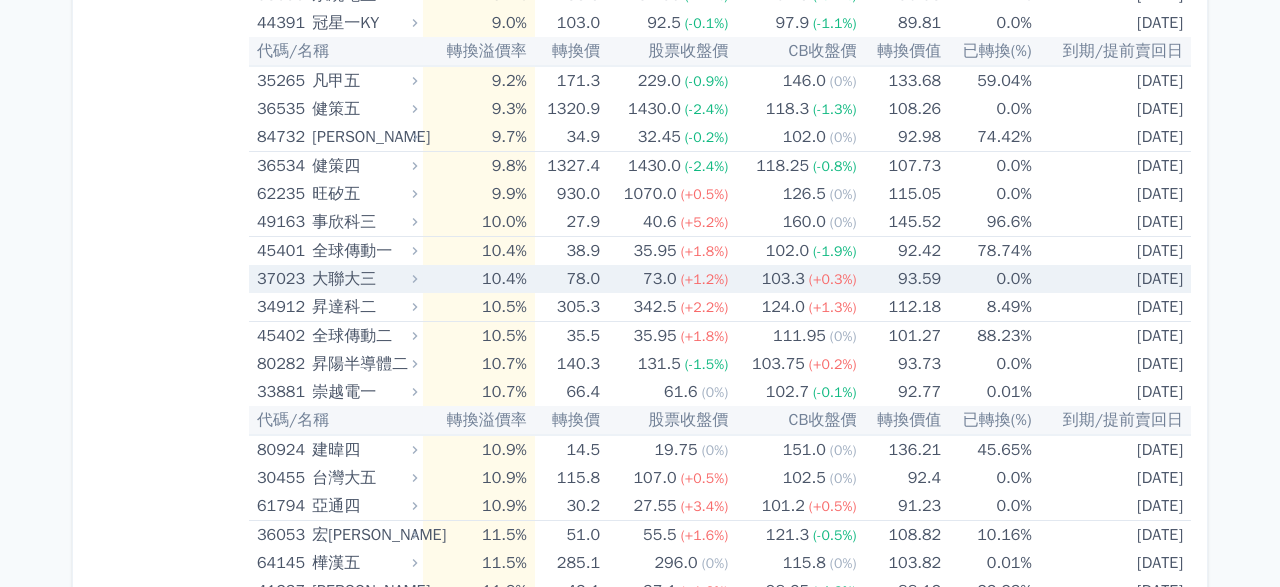 scroll, scrollTop: 2412, scrollLeft: 0, axis: vertical 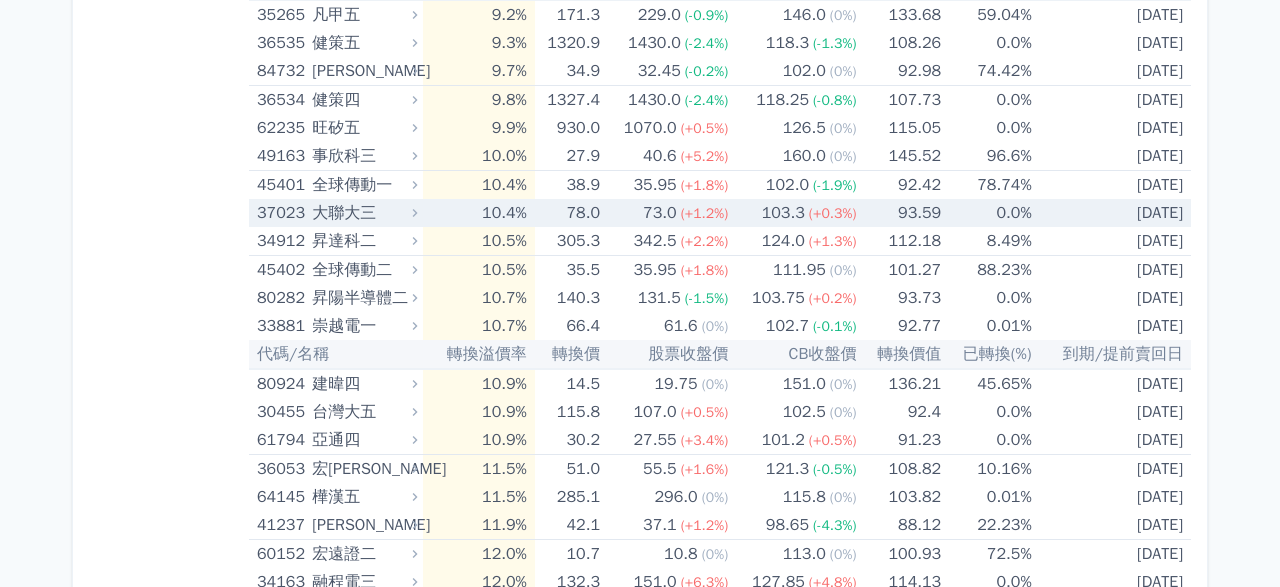 click on "93.59" at bounding box center [899, 213] 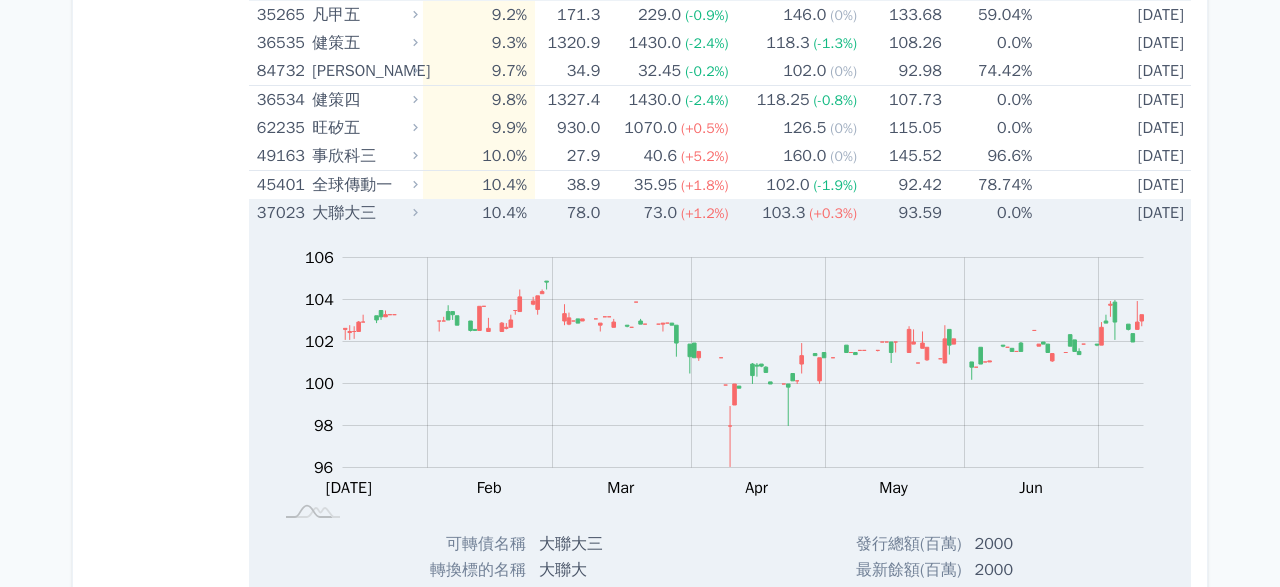 click on "93.59" at bounding box center [900, 213] 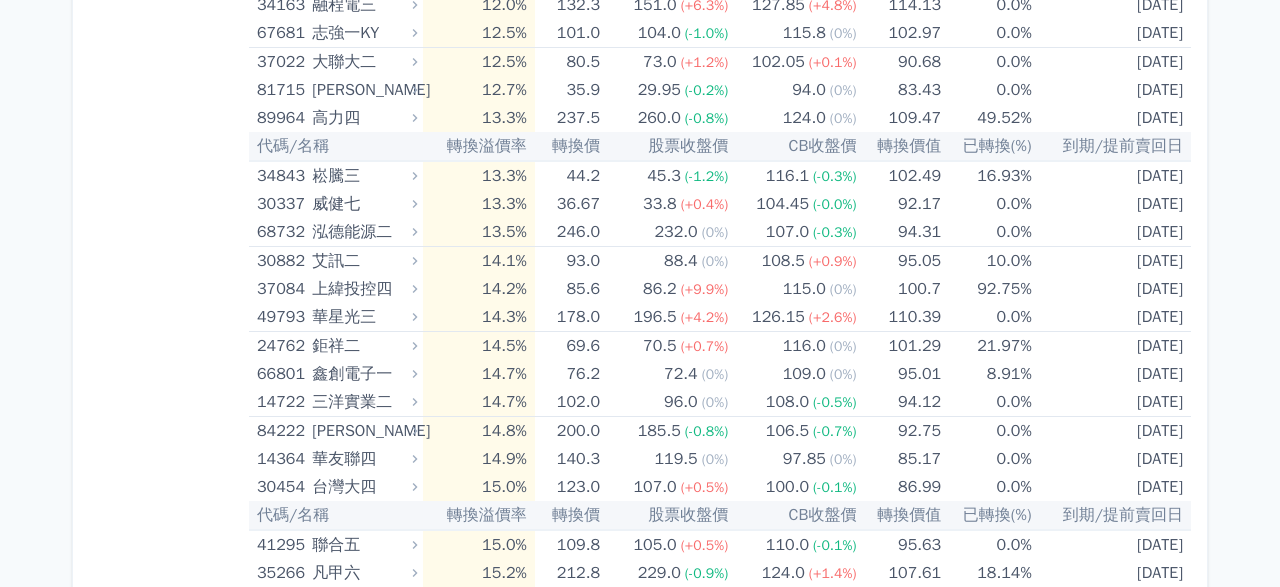 scroll, scrollTop: 2992, scrollLeft: 0, axis: vertical 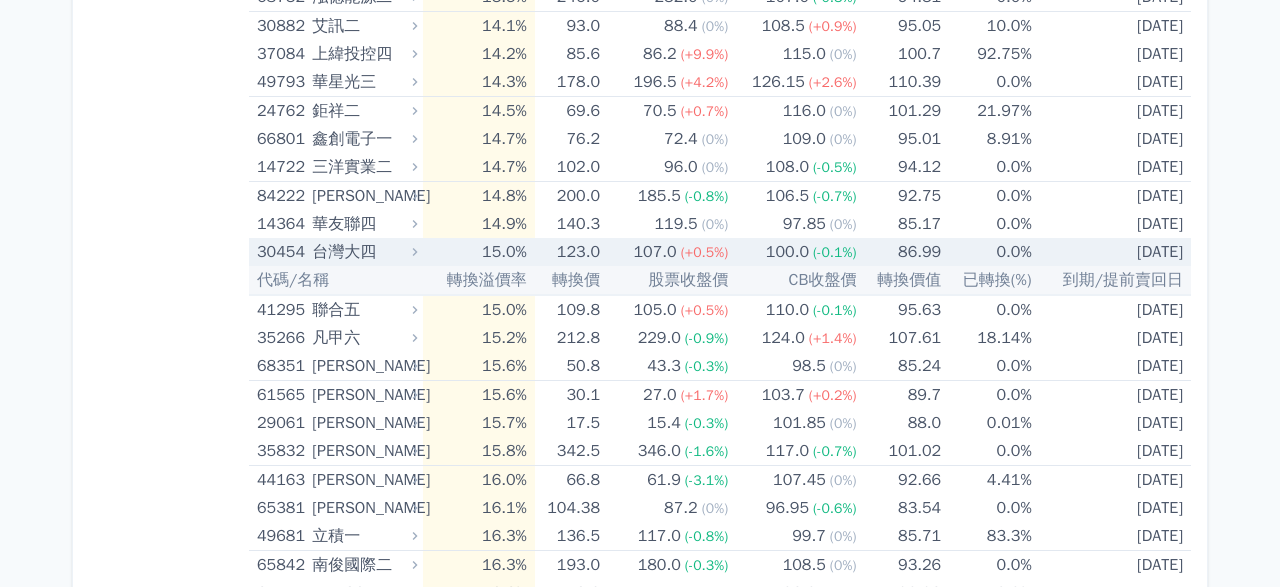 click on "(-0.1%)" at bounding box center (834, 252) 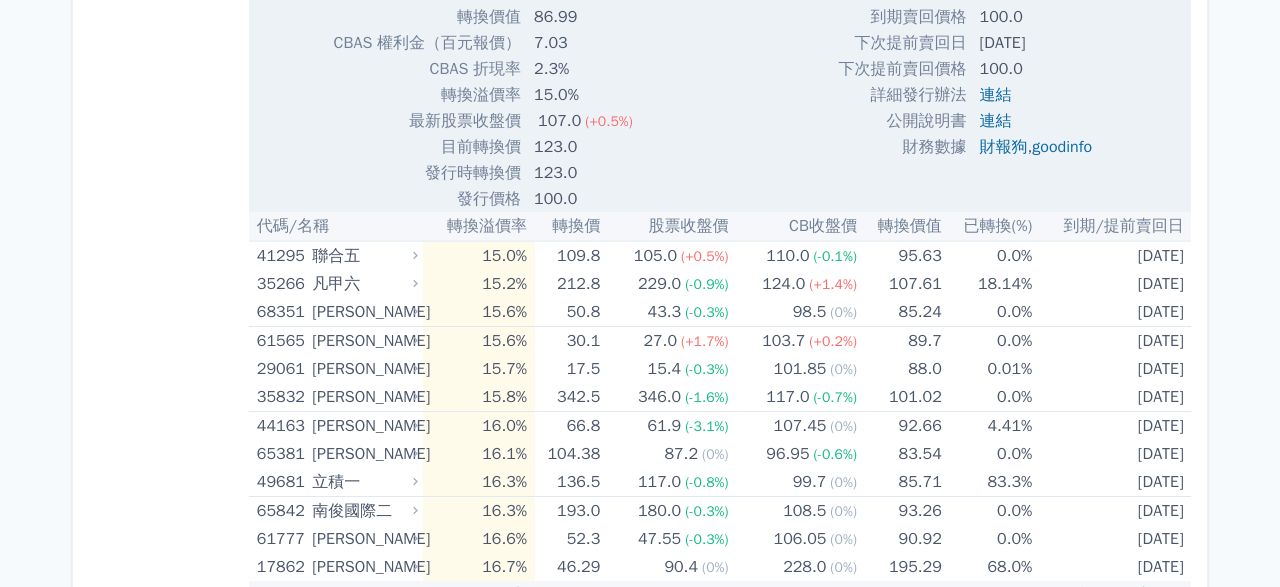scroll, scrollTop: 4036, scrollLeft: 0, axis: vertical 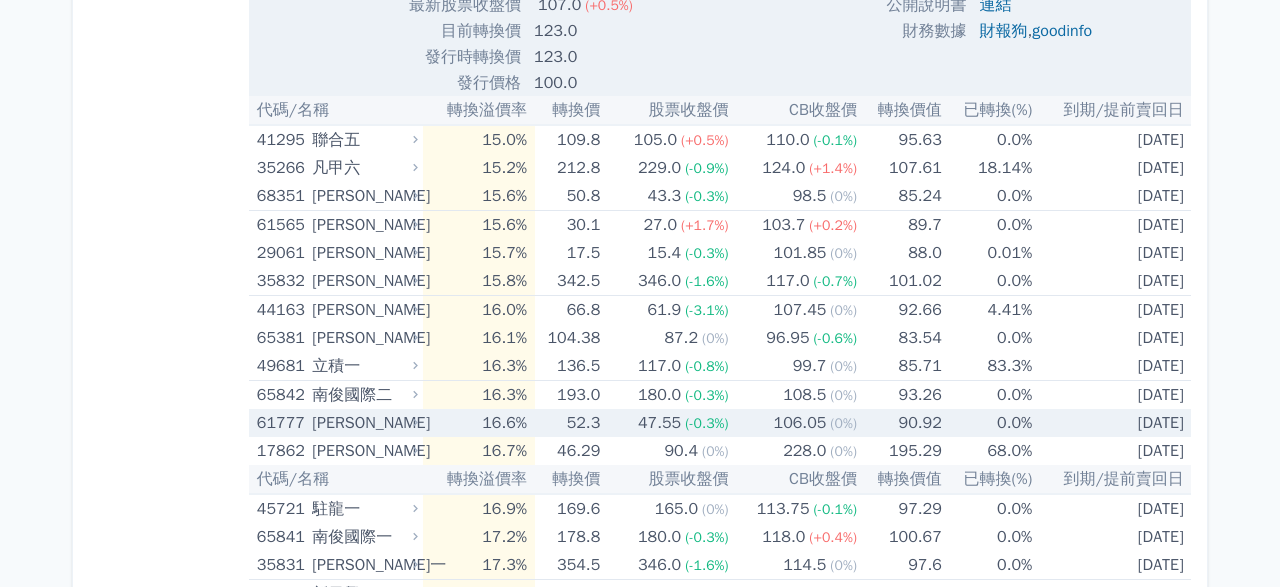 click on "106.05" at bounding box center [800, 423] 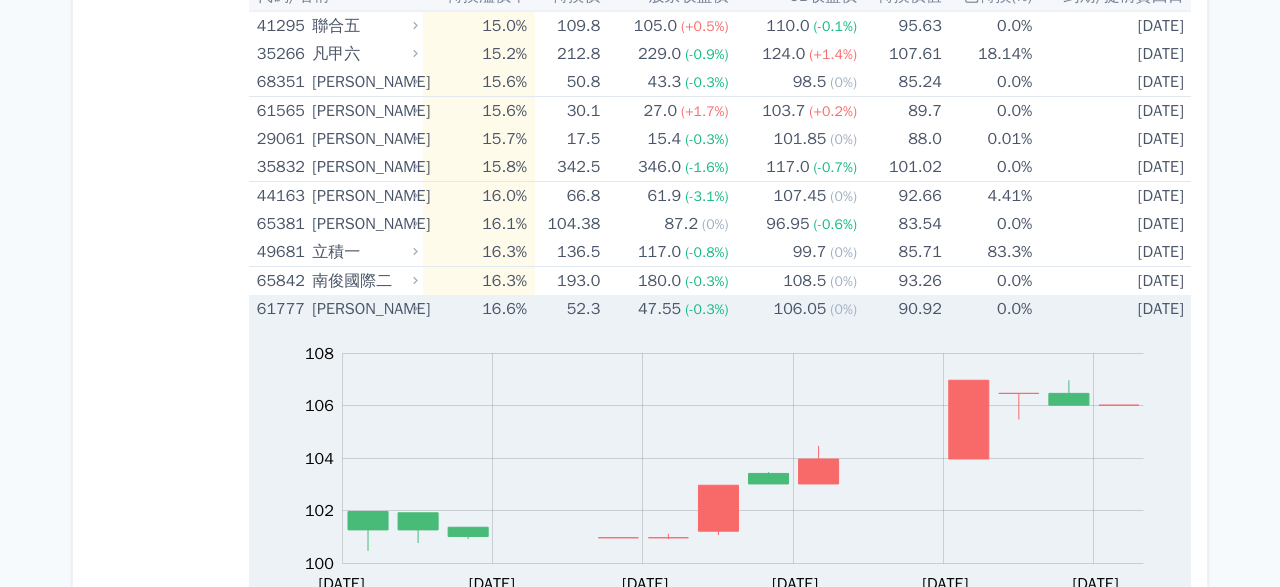 scroll, scrollTop: 4152, scrollLeft: 0, axis: vertical 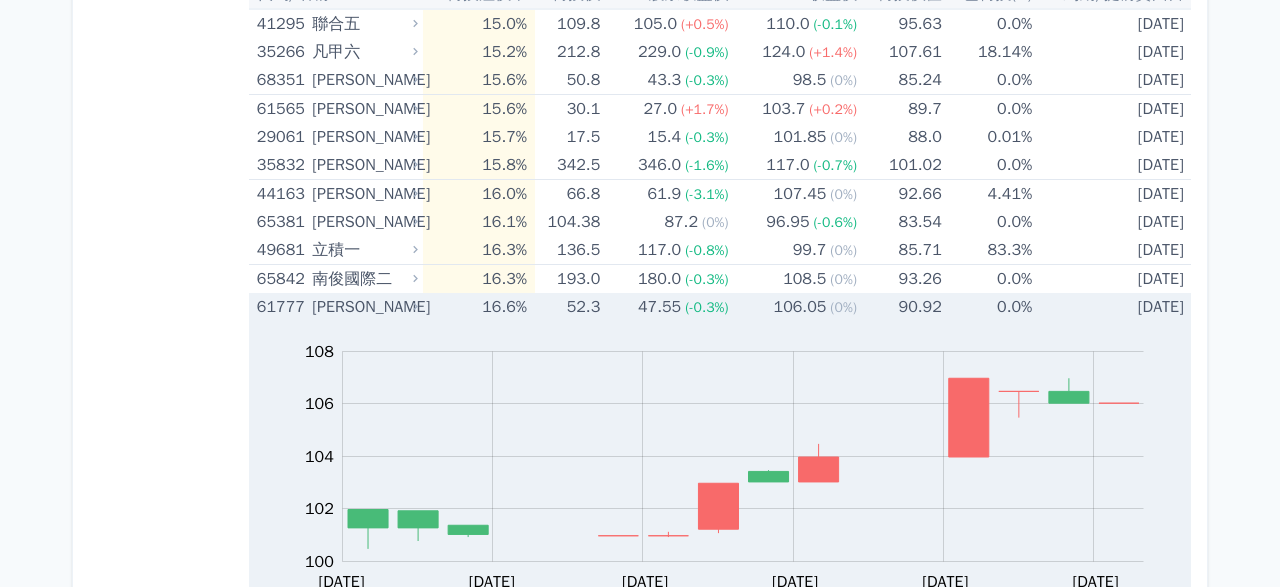 click on "106.05" at bounding box center (800, 307) 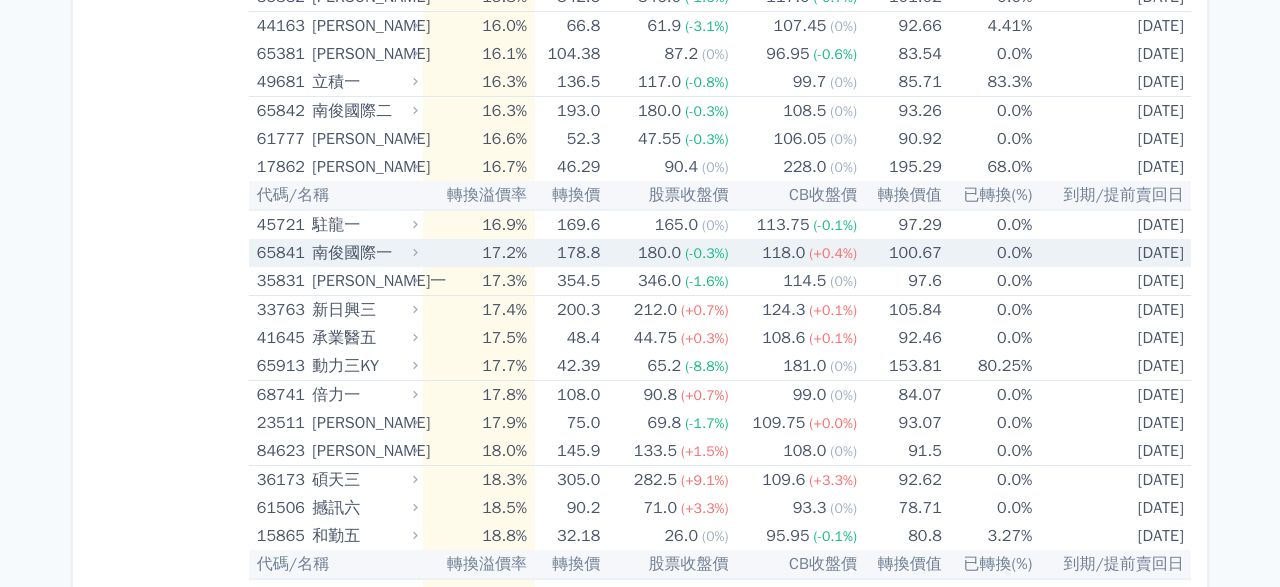 scroll, scrollTop: 4384, scrollLeft: 0, axis: vertical 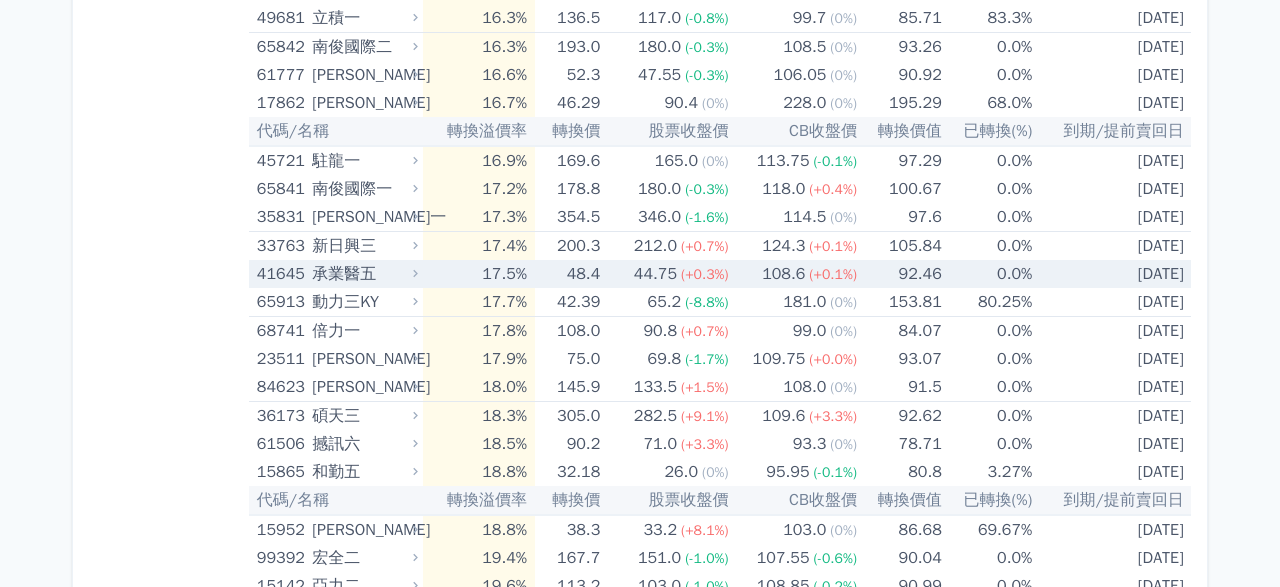 click on "92.46" at bounding box center [900, 274] 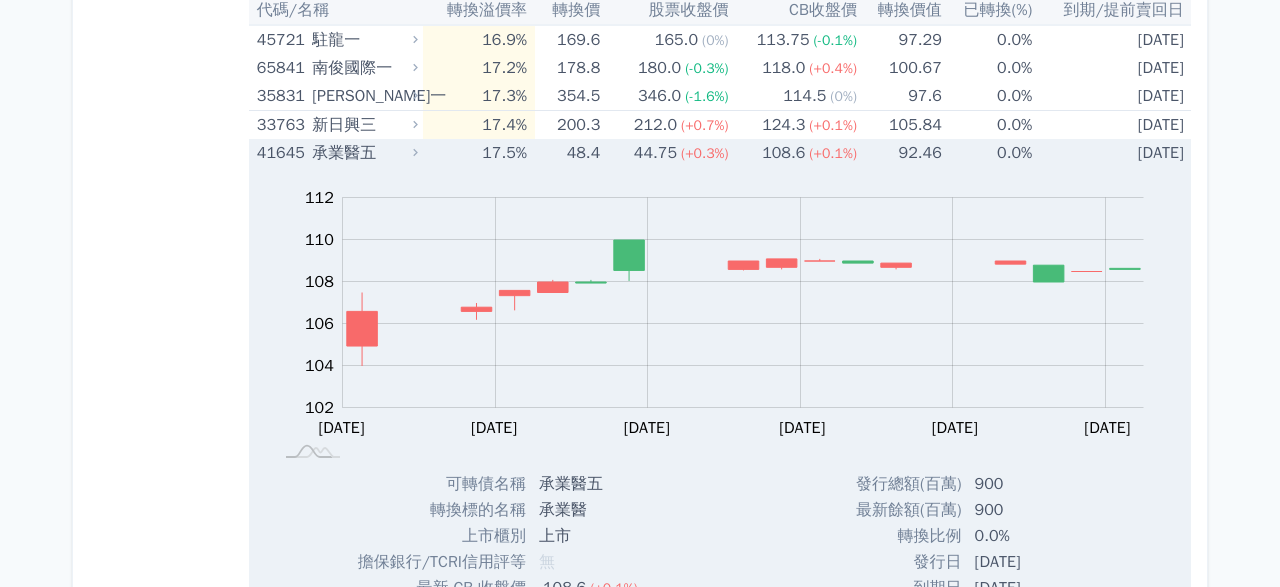 scroll, scrollTop: 4500, scrollLeft: 0, axis: vertical 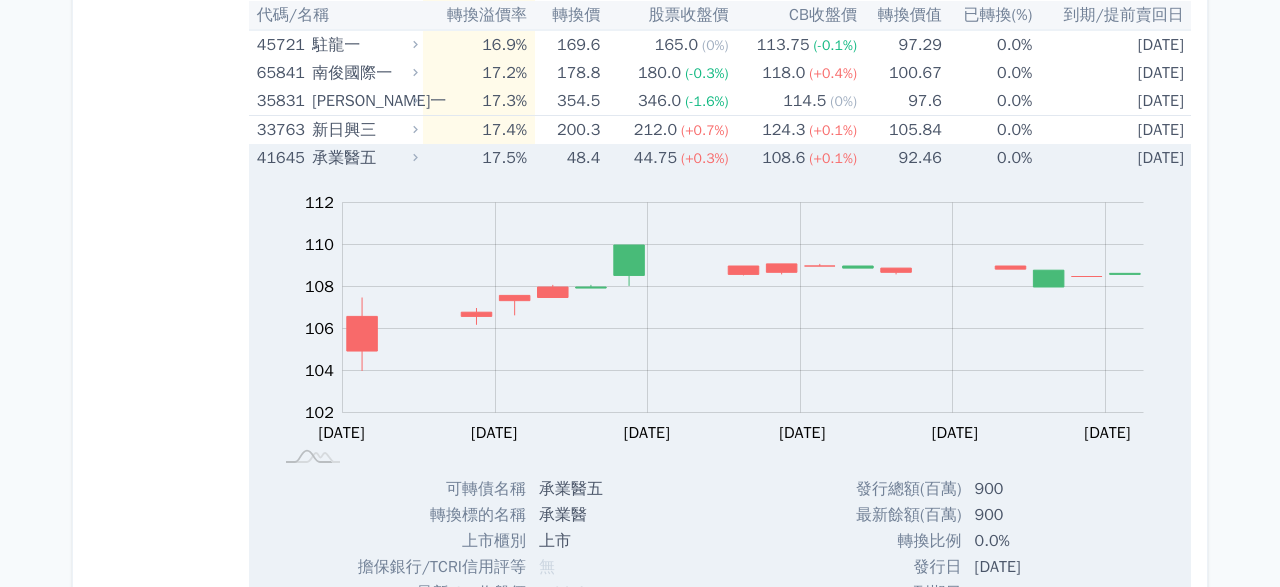 click on "(+0.1%)" at bounding box center [833, 158] 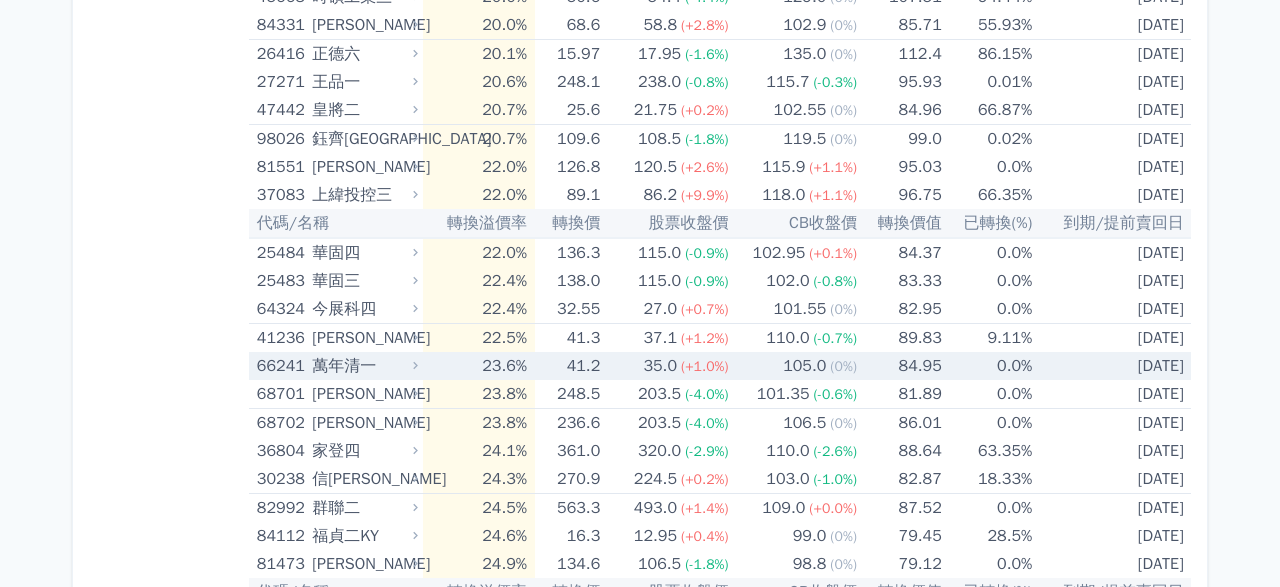 scroll, scrollTop: 5080, scrollLeft: 0, axis: vertical 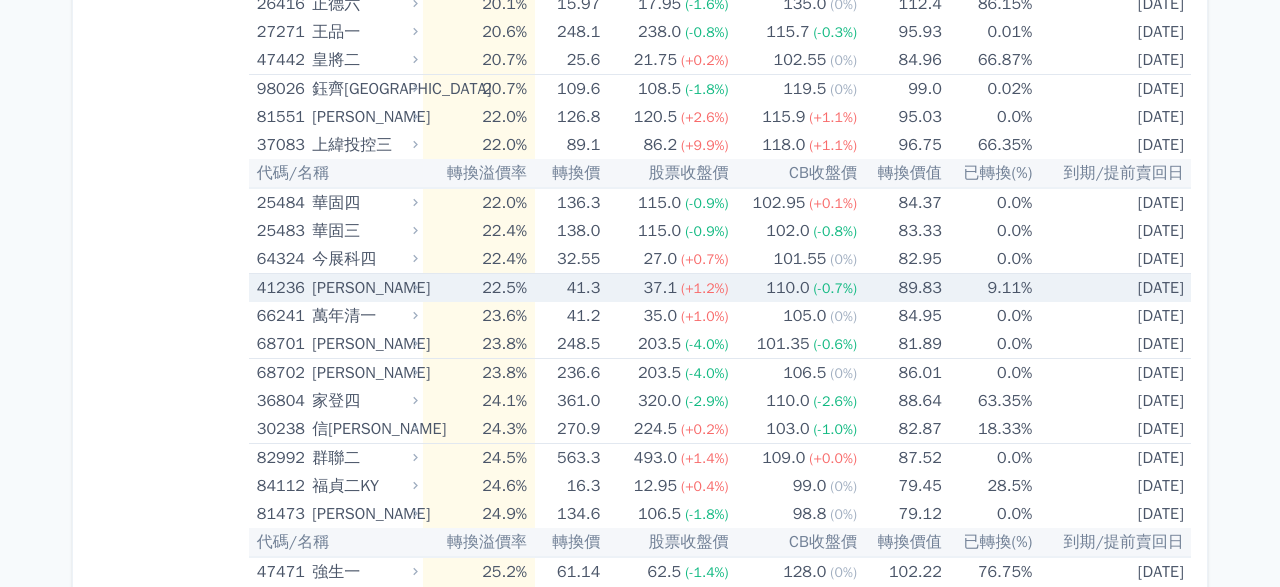 click on "89.83" at bounding box center (900, 288) 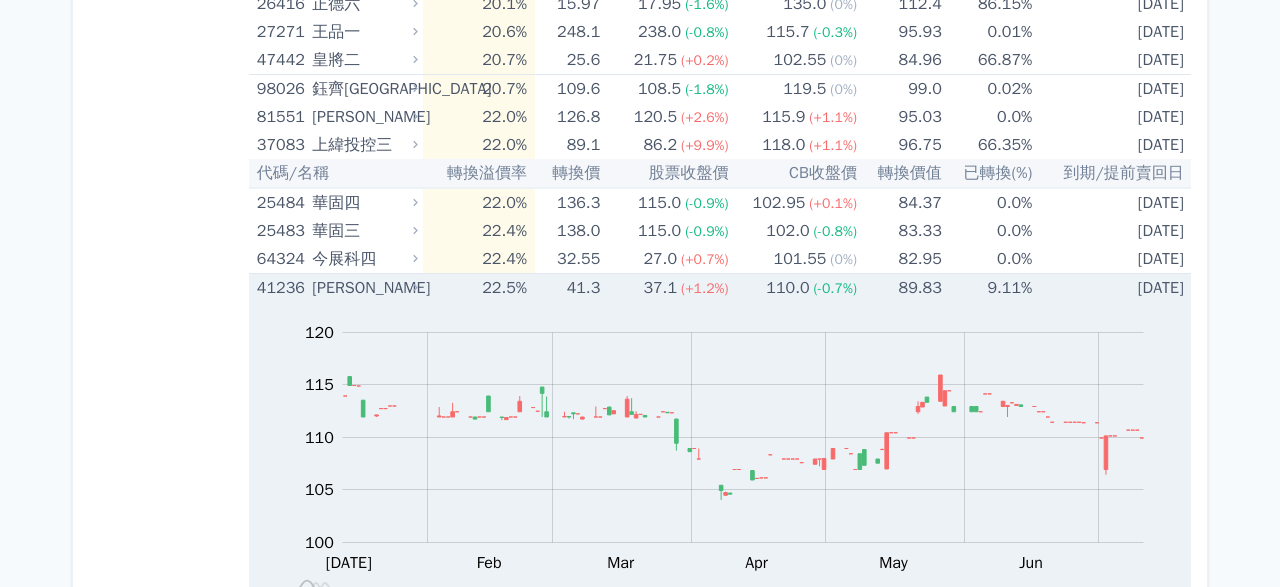 click on "89.83" at bounding box center [900, 288] 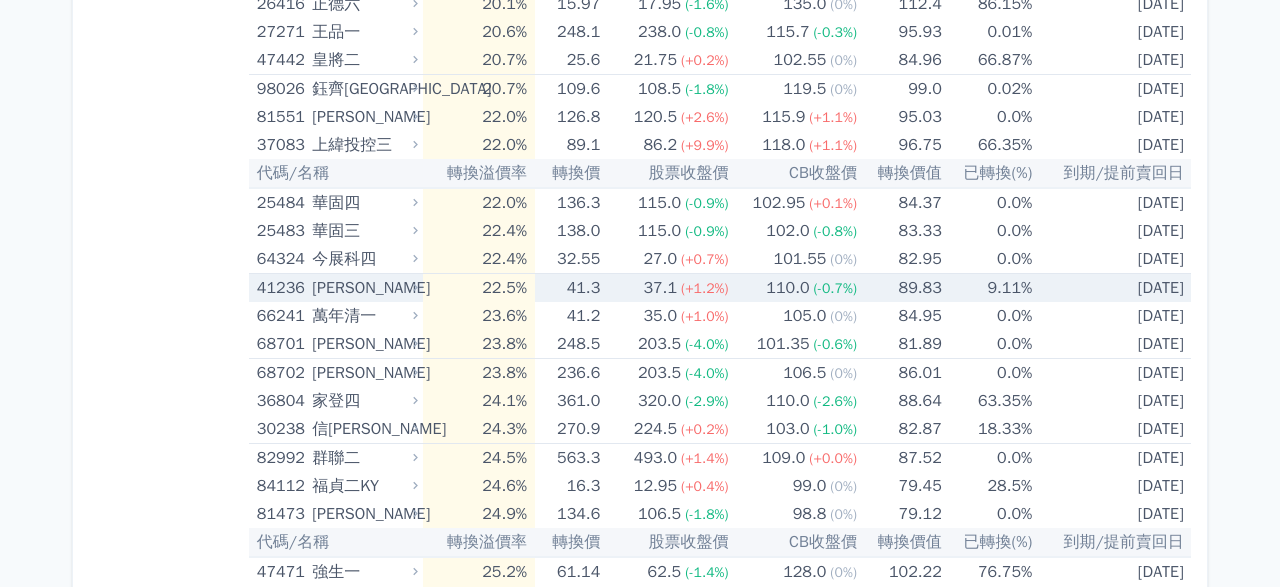 scroll, scrollTop: 5196, scrollLeft: 0, axis: vertical 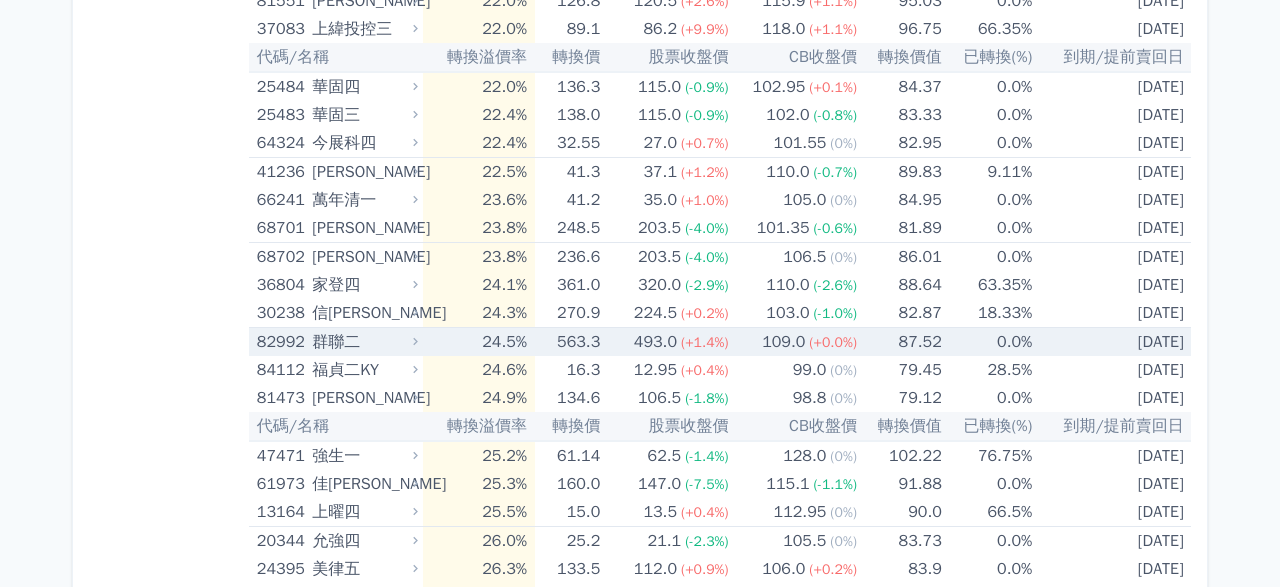 click on "87.52" at bounding box center [900, 342] 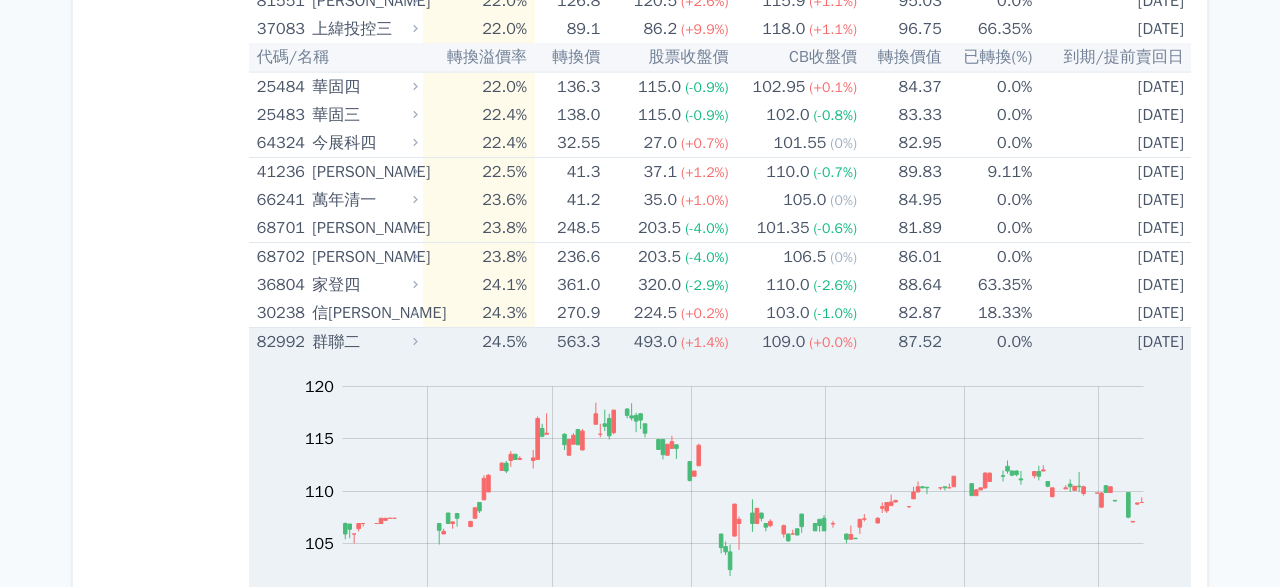 click on "87.52" at bounding box center (900, 342) 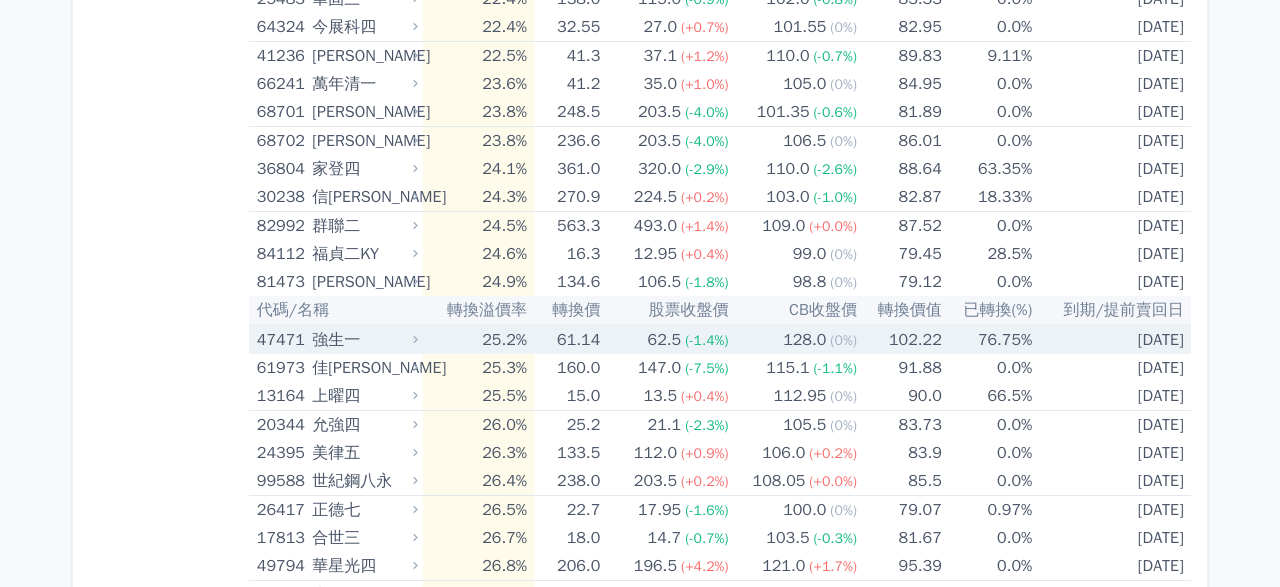 scroll, scrollTop: 5428, scrollLeft: 0, axis: vertical 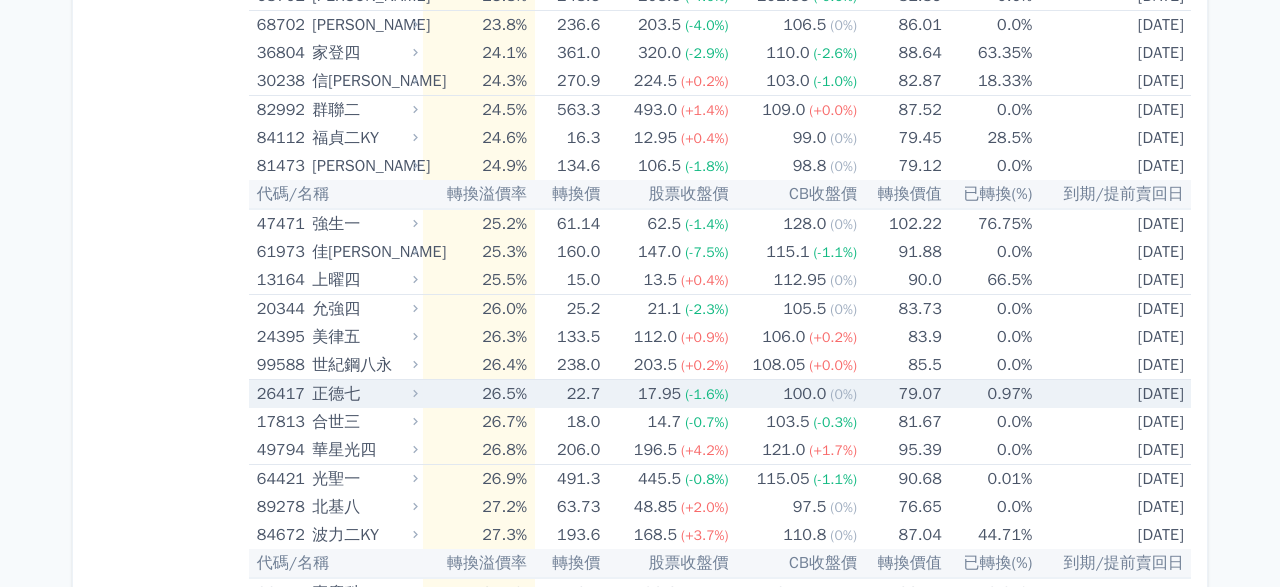 click on "79.07" at bounding box center [900, 394] 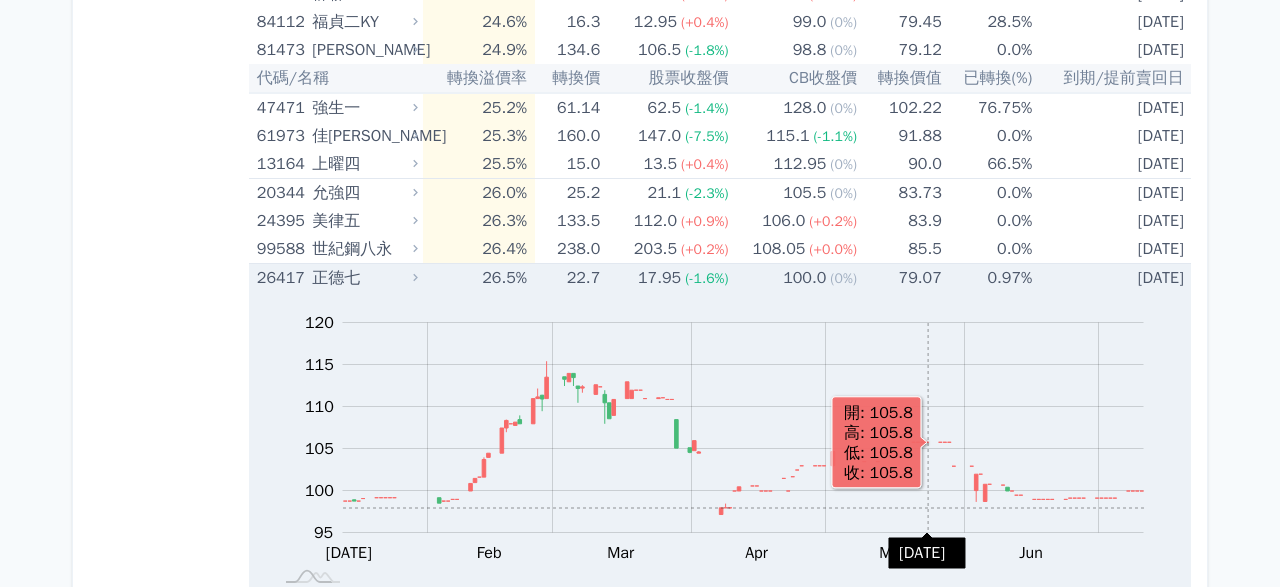 scroll, scrollTop: 5428, scrollLeft: 0, axis: vertical 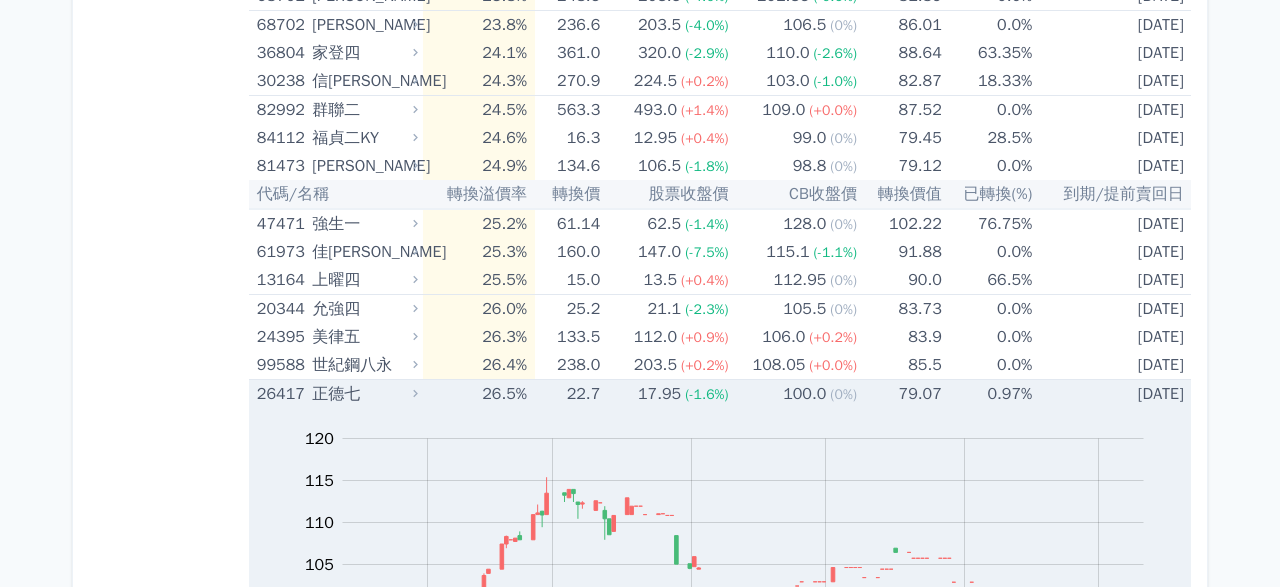 click on "(-1.6%)" at bounding box center (706, 394) 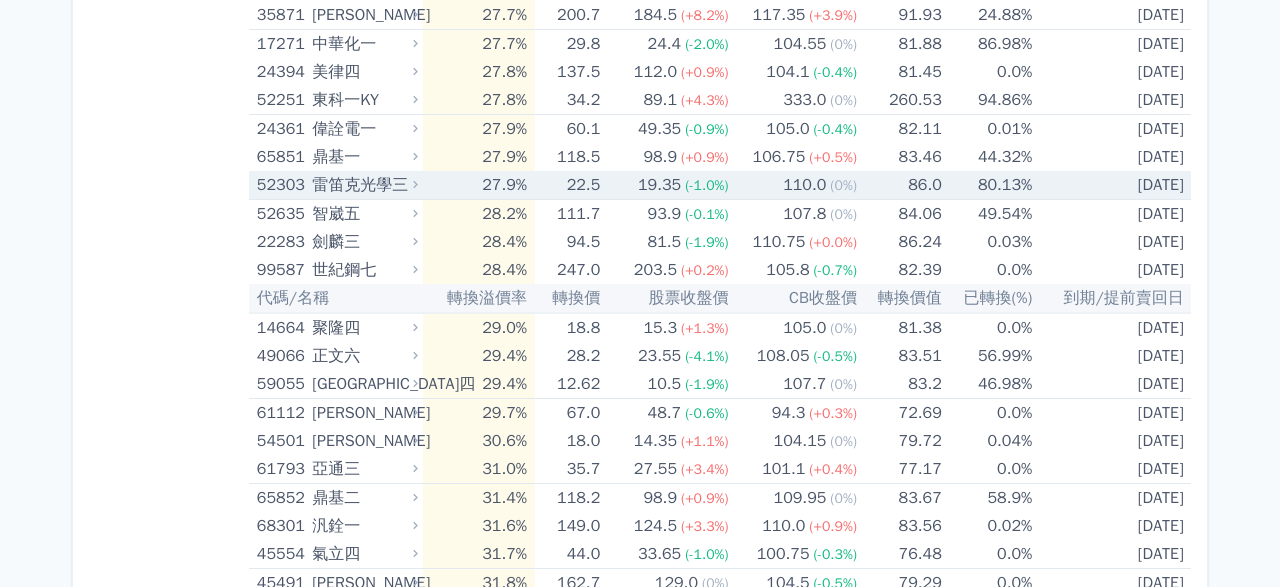 scroll, scrollTop: 6124, scrollLeft: 0, axis: vertical 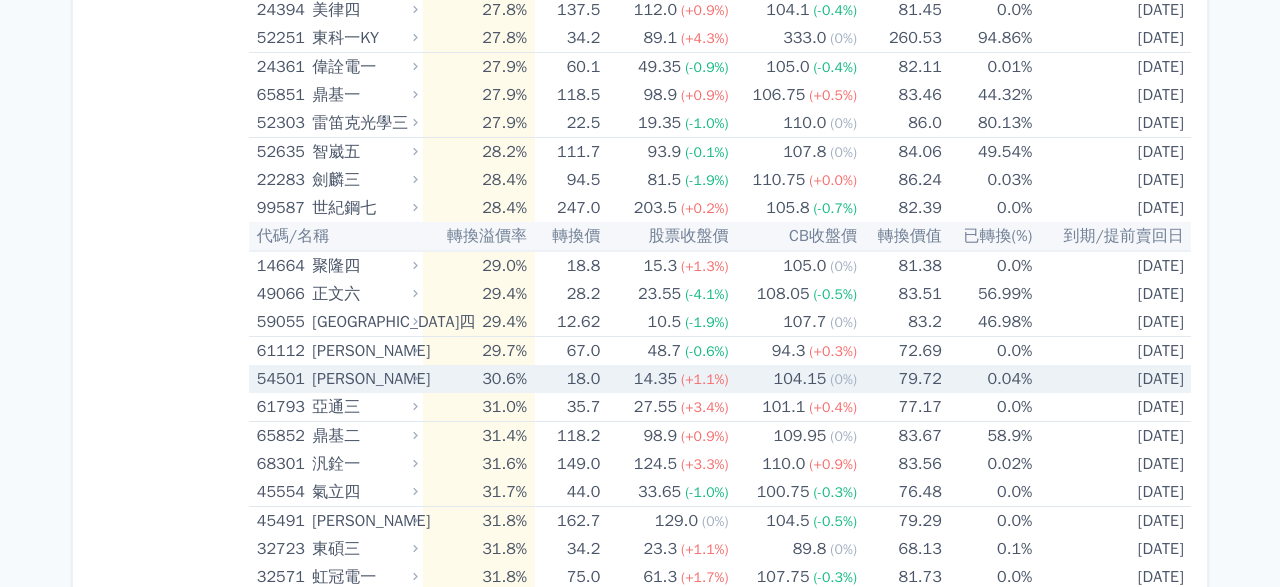 click on "79.72" at bounding box center [900, 379] 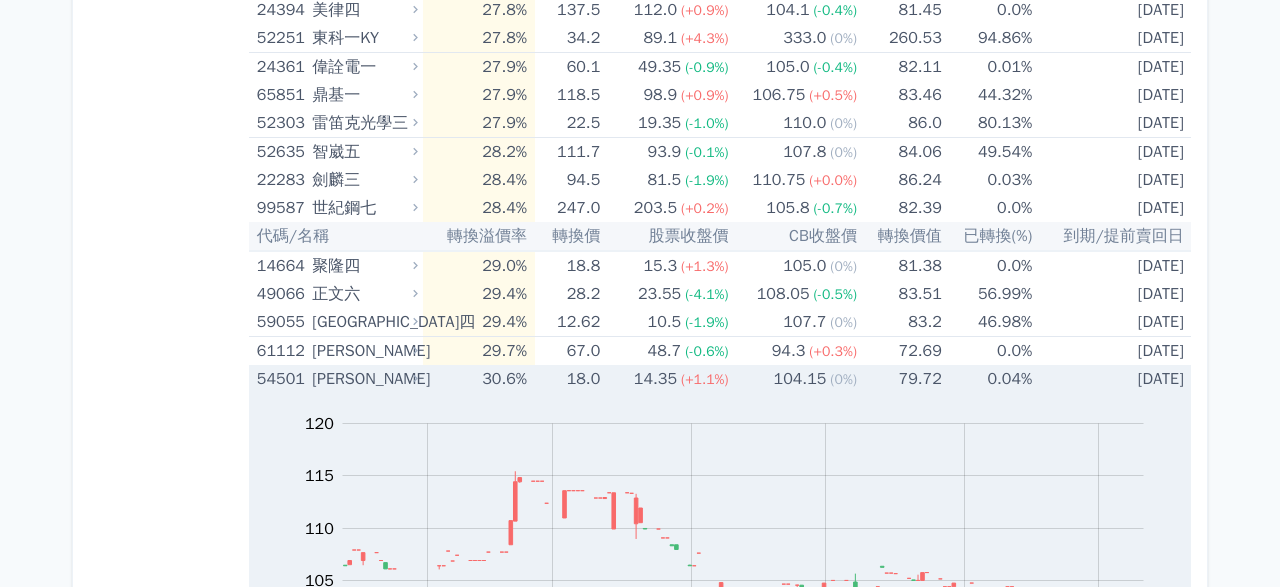 click on "79.72" at bounding box center [900, 379] 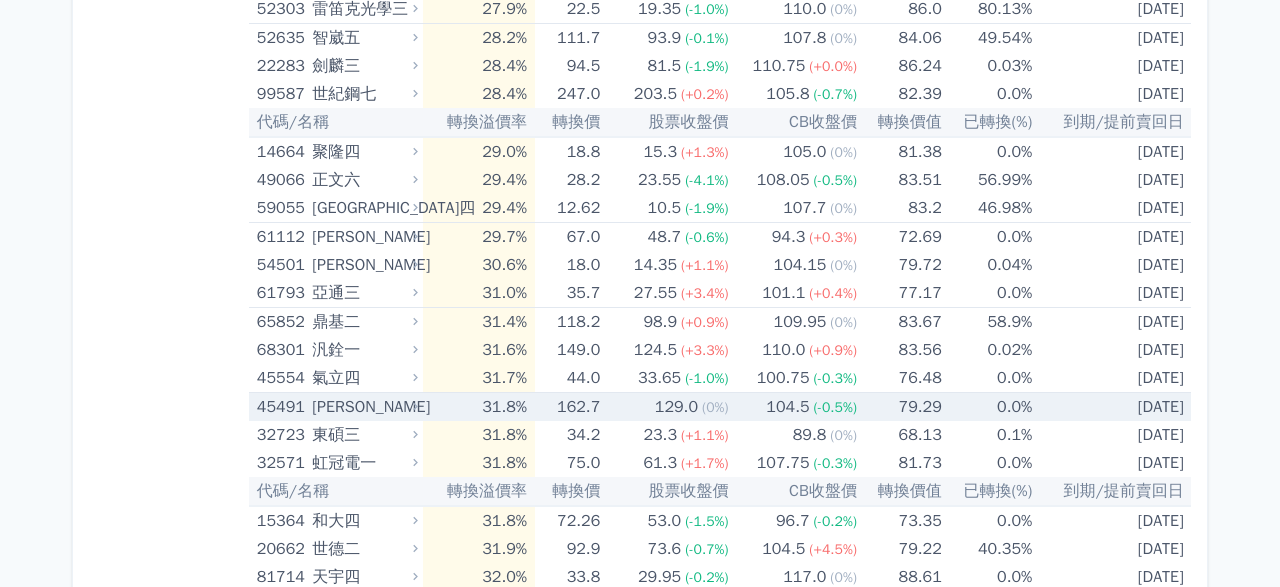 scroll, scrollTop: 6240, scrollLeft: 0, axis: vertical 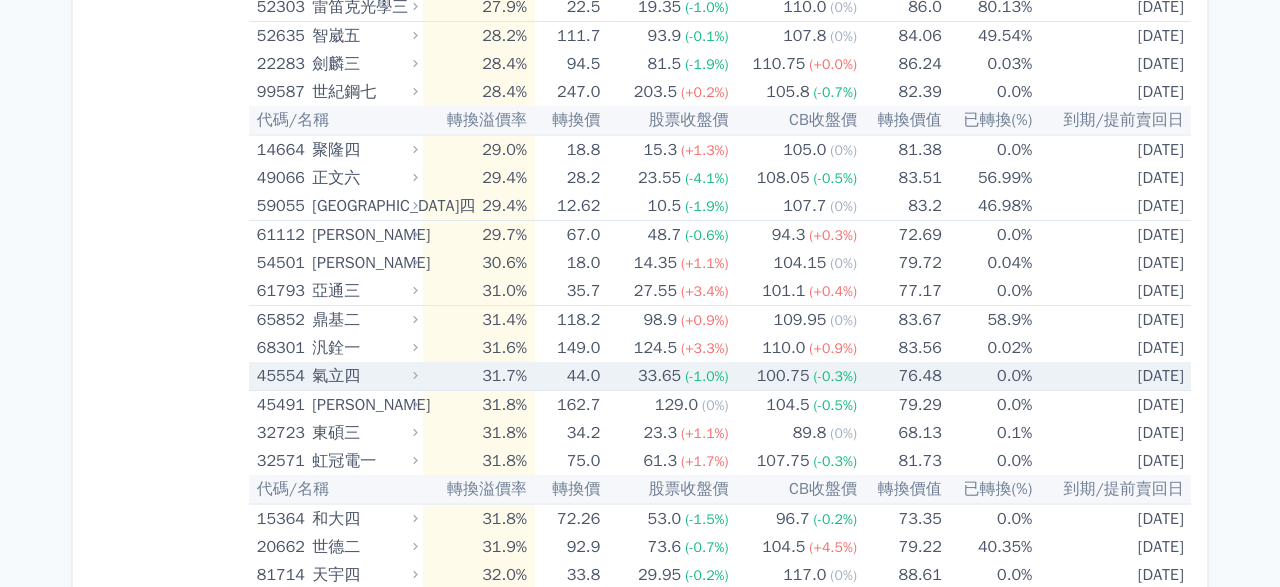 click on "76.48" at bounding box center [900, 376] 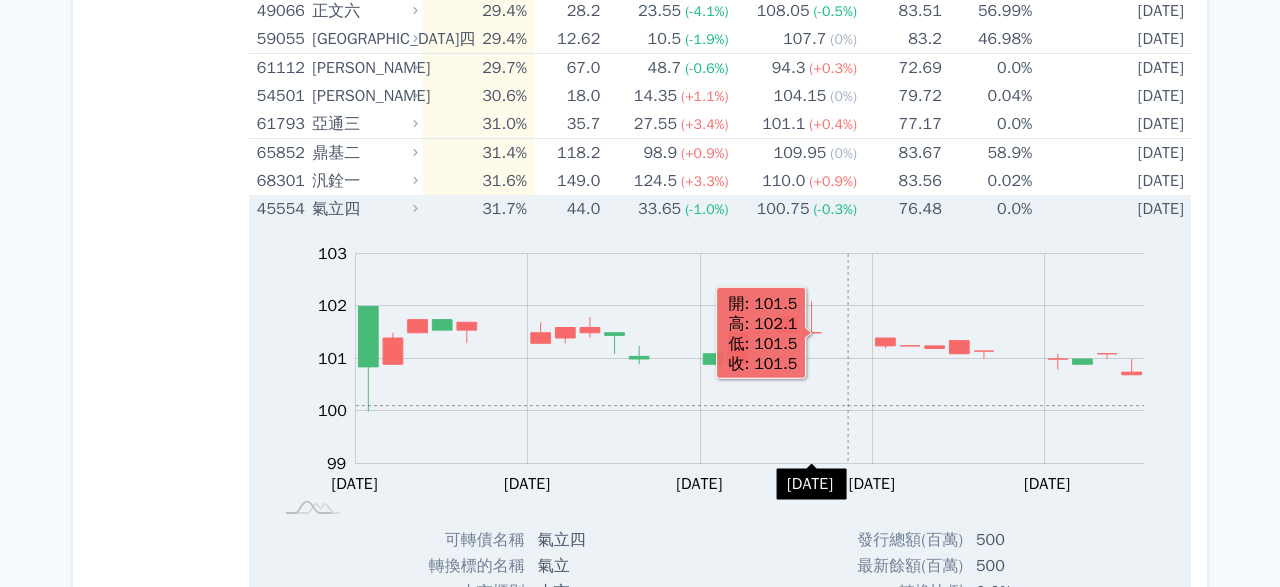 scroll, scrollTop: 6356, scrollLeft: 0, axis: vertical 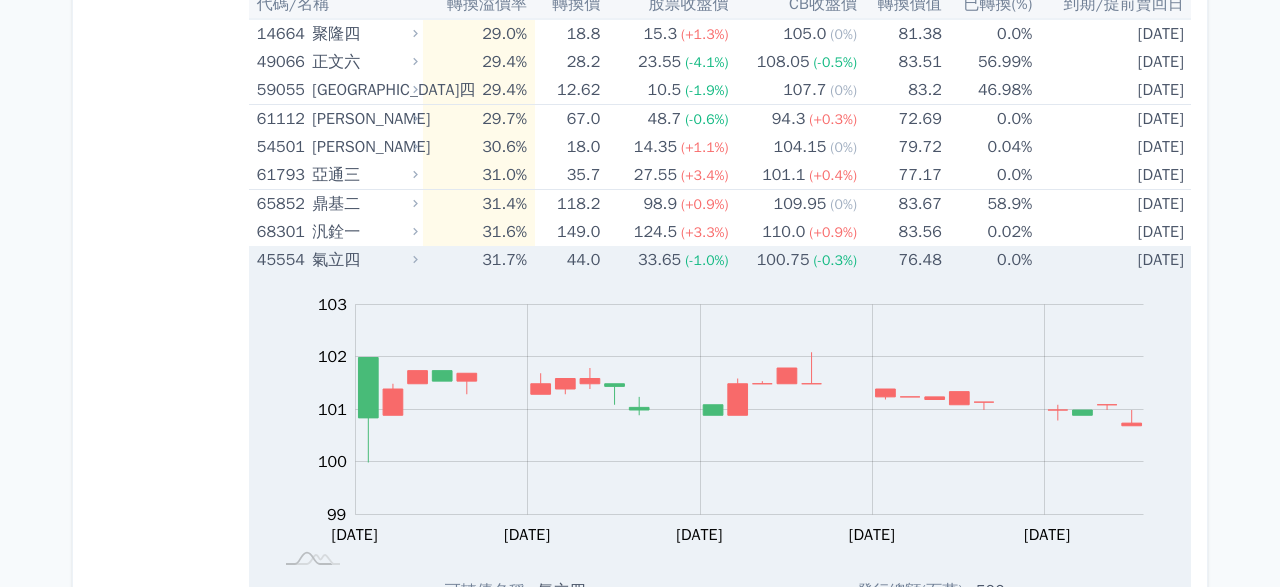 click on "(-1.0%)" at bounding box center [706, 260] 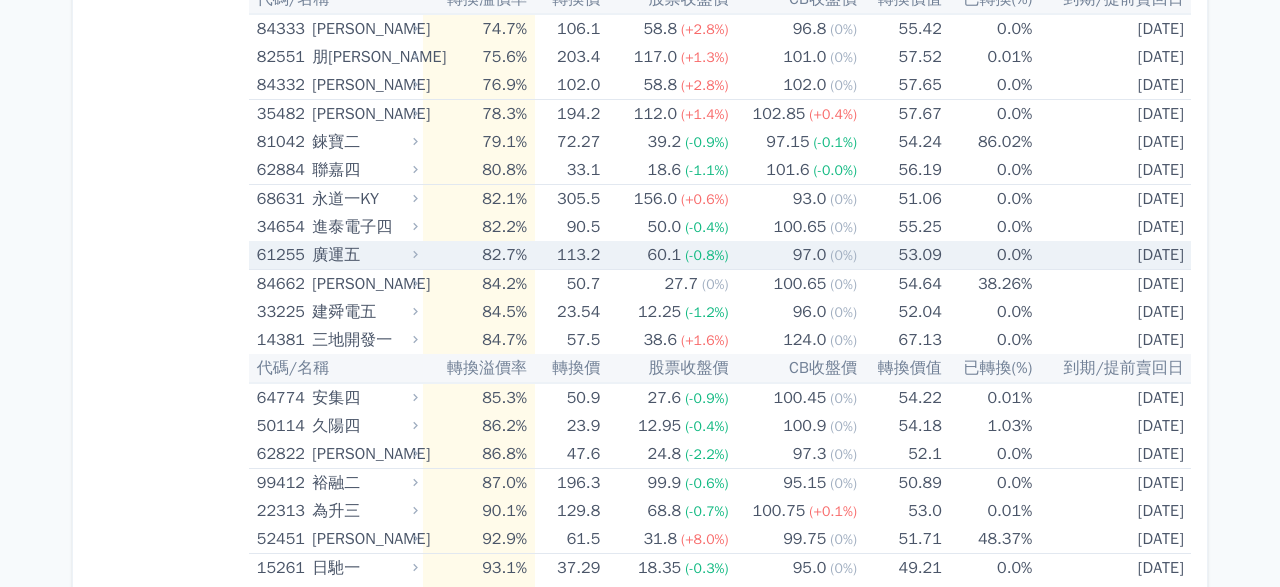 scroll, scrollTop: 9720, scrollLeft: 0, axis: vertical 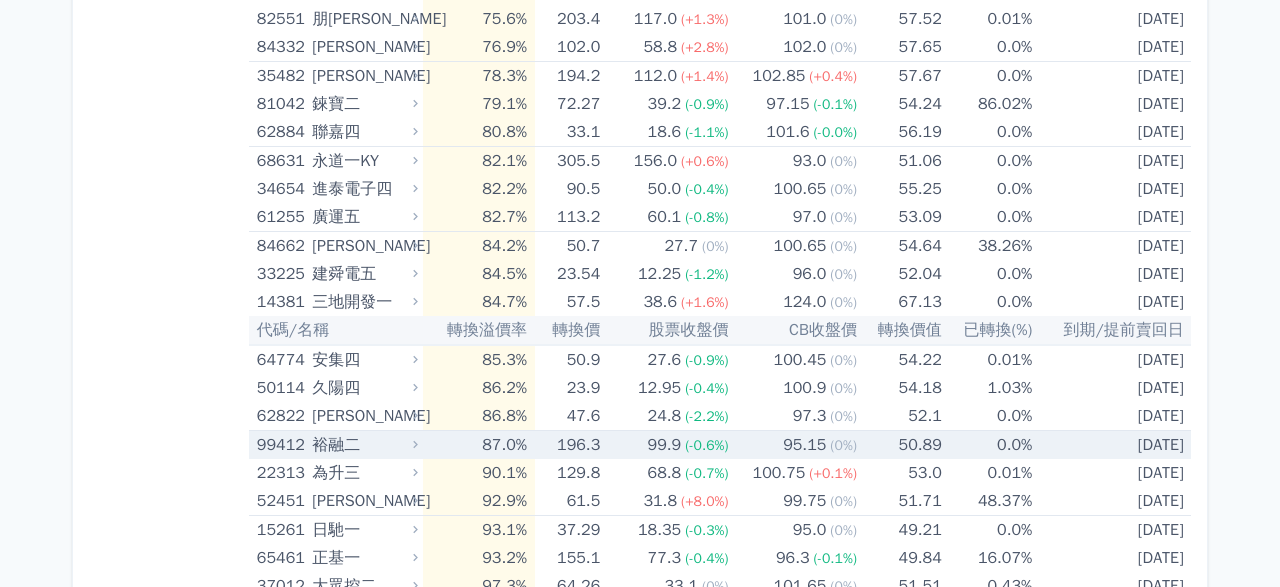 click on "99.9 (-0.6%)" at bounding box center [665, 445] 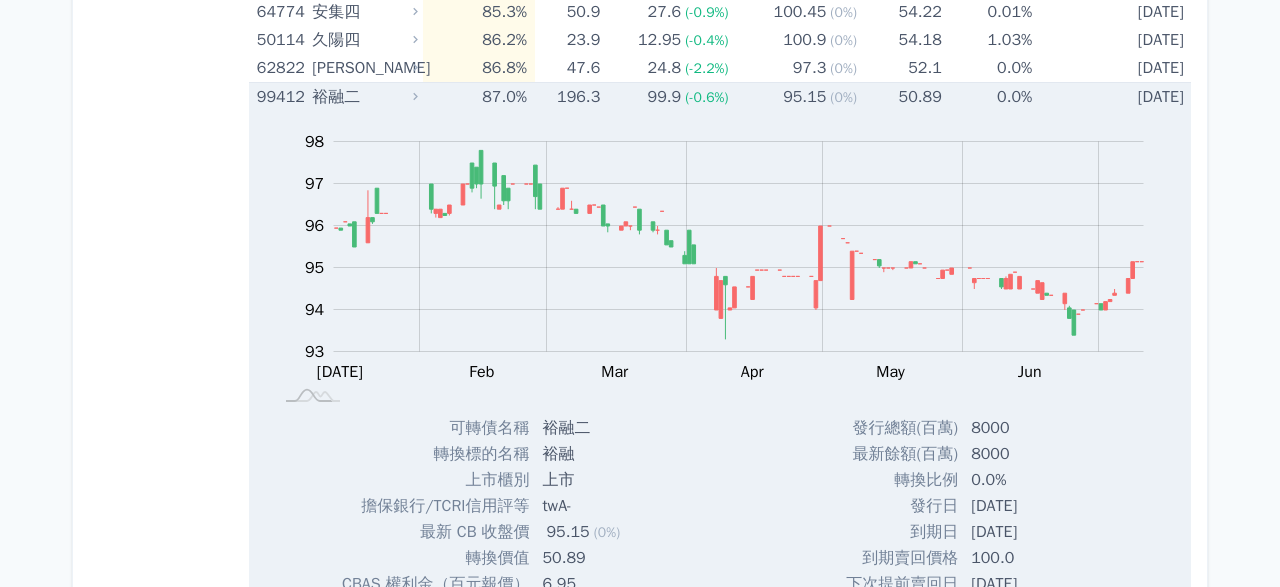 scroll, scrollTop: 10184, scrollLeft: 0, axis: vertical 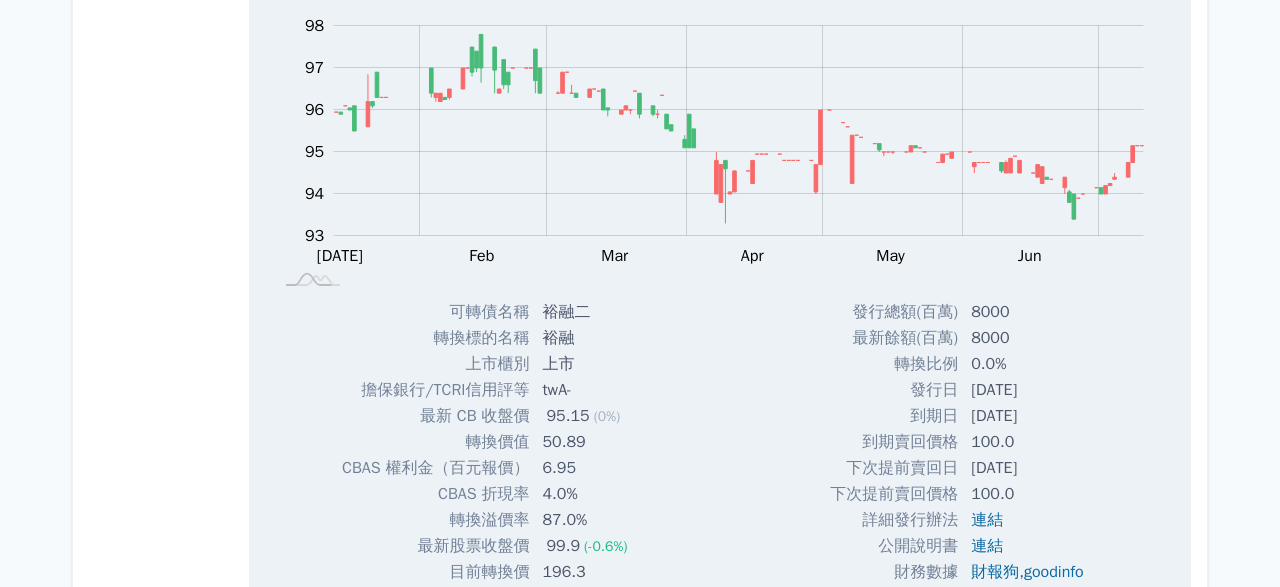 drag, startPoint x: 962, startPoint y: 445, endPoint x: 1048, endPoint y: 440, distance: 86.145226 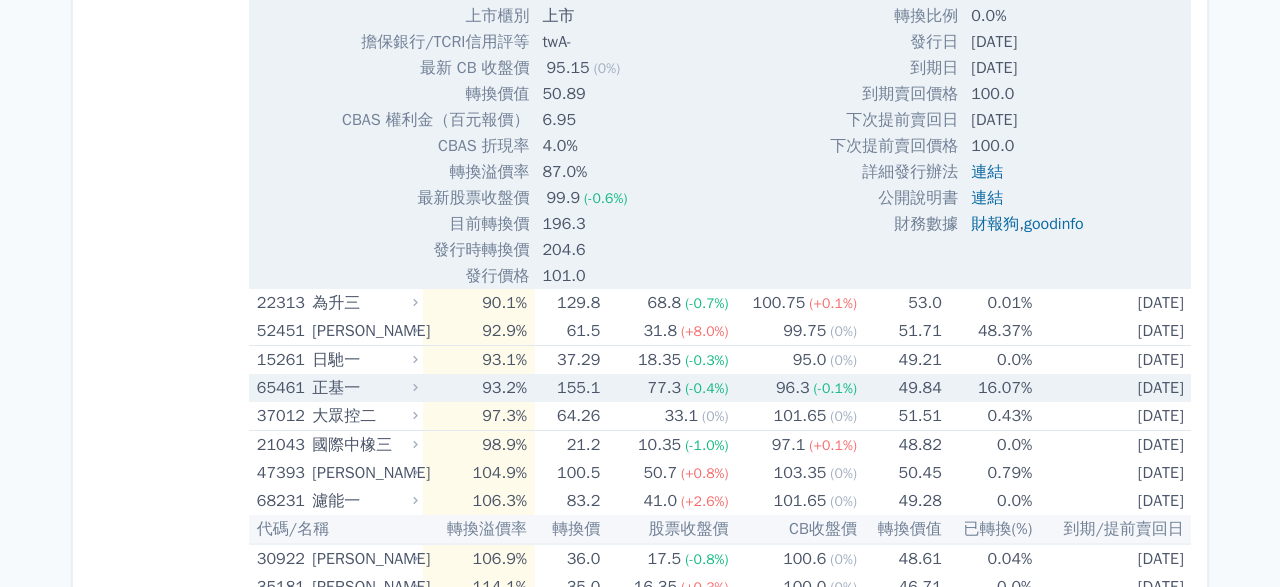 scroll, scrollTop: 10648, scrollLeft: 0, axis: vertical 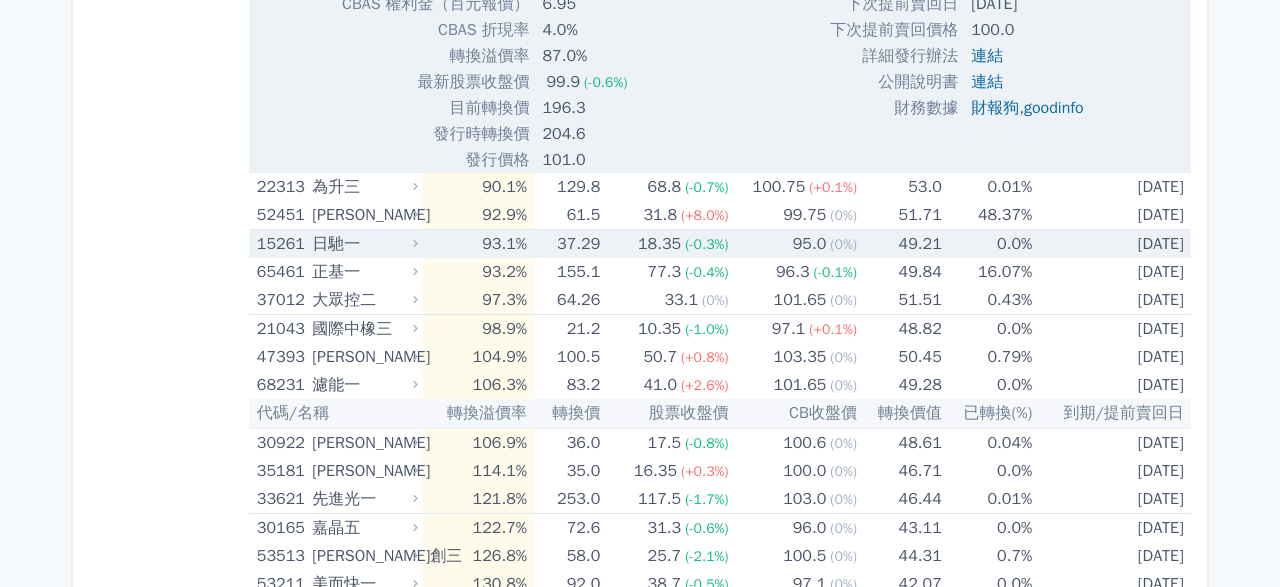click on "49.21" at bounding box center [900, 244] 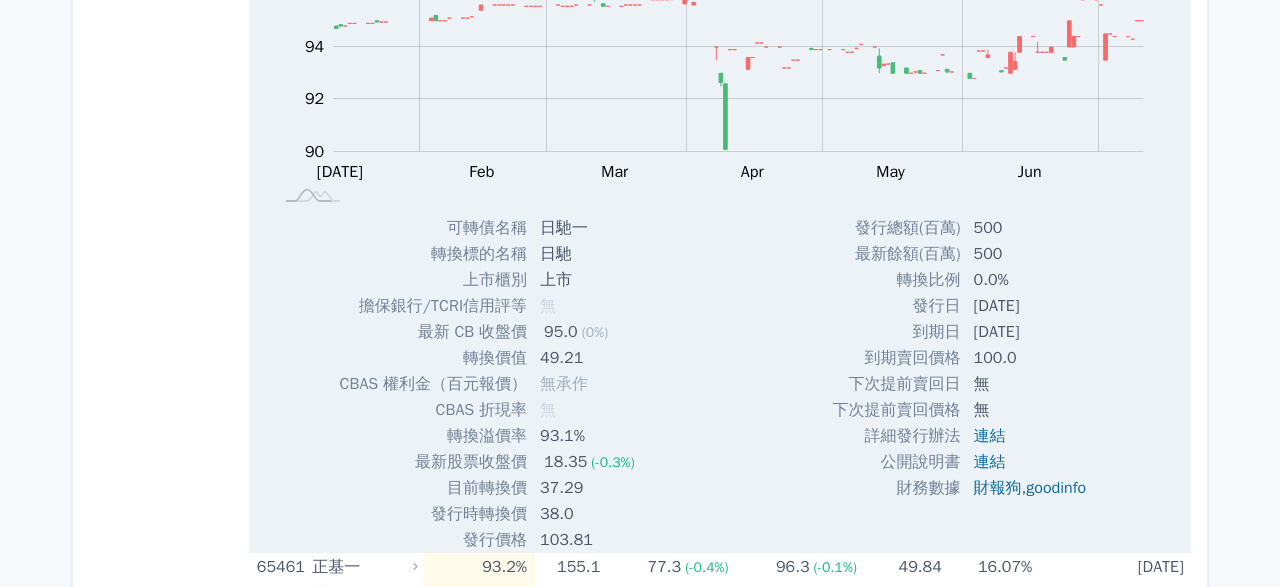 scroll, scrollTop: 10996, scrollLeft: 0, axis: vertical 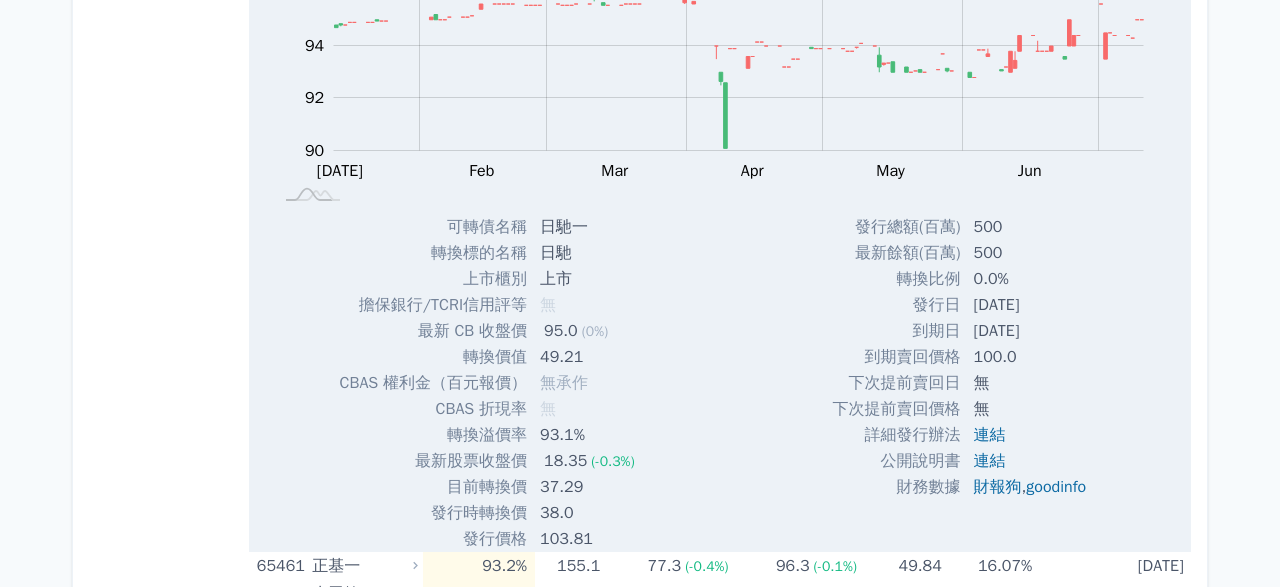 drag, startPoint x: 962, startPoint y: 303, endPoint x: 1059, endPoint y: 303, distance: 97 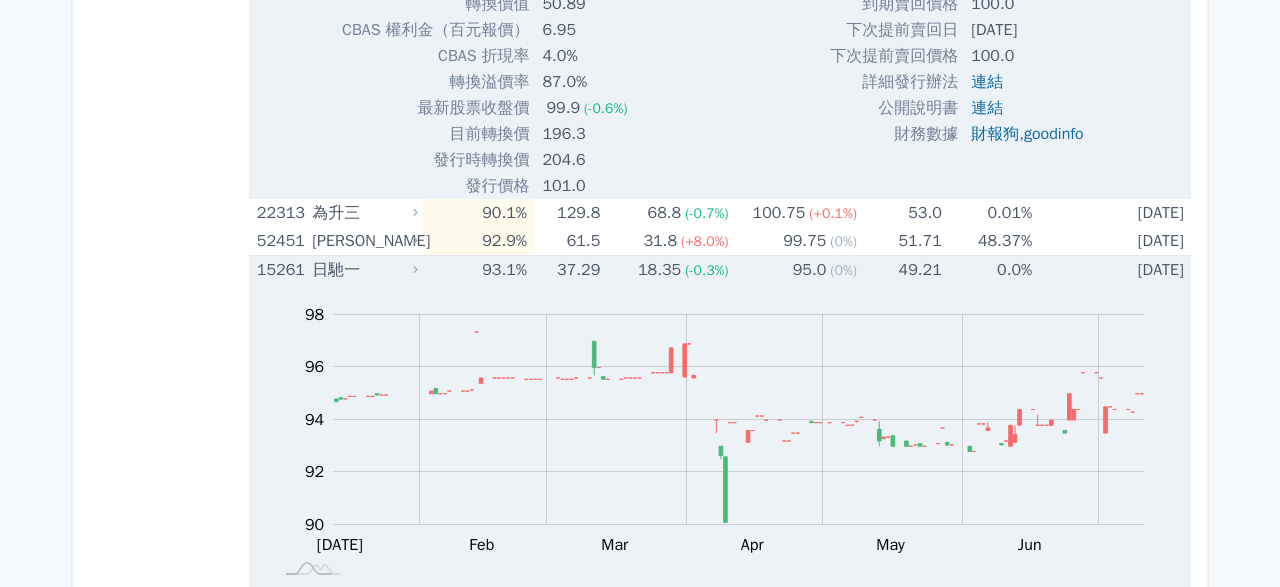 scroll, scrollTop: 10532, scrollLeft: 0, axis: vertical 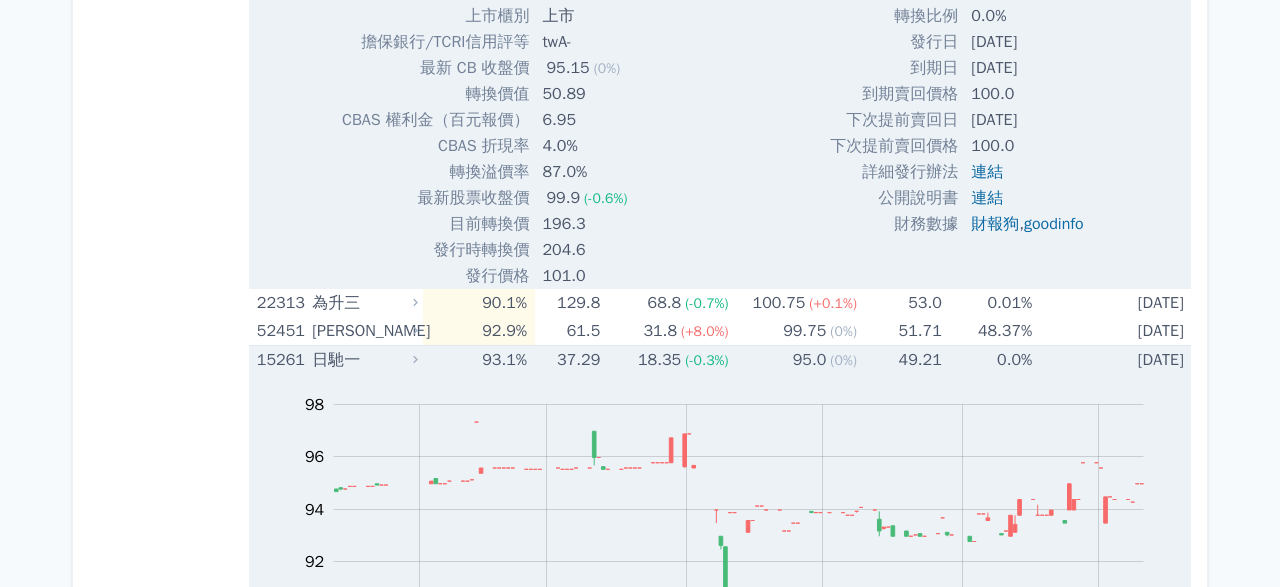 click on "95.0 (0%)" at bounding box center (794, 360) 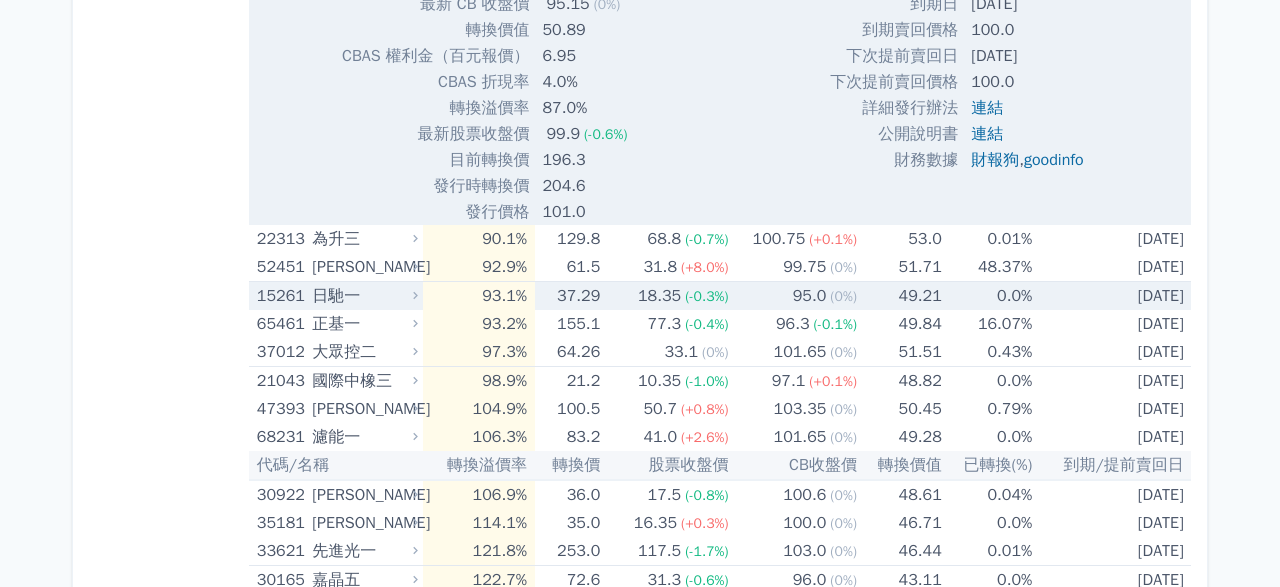 scroll, scrollTop: 10648, scrollLeft: 0, axis: vertical 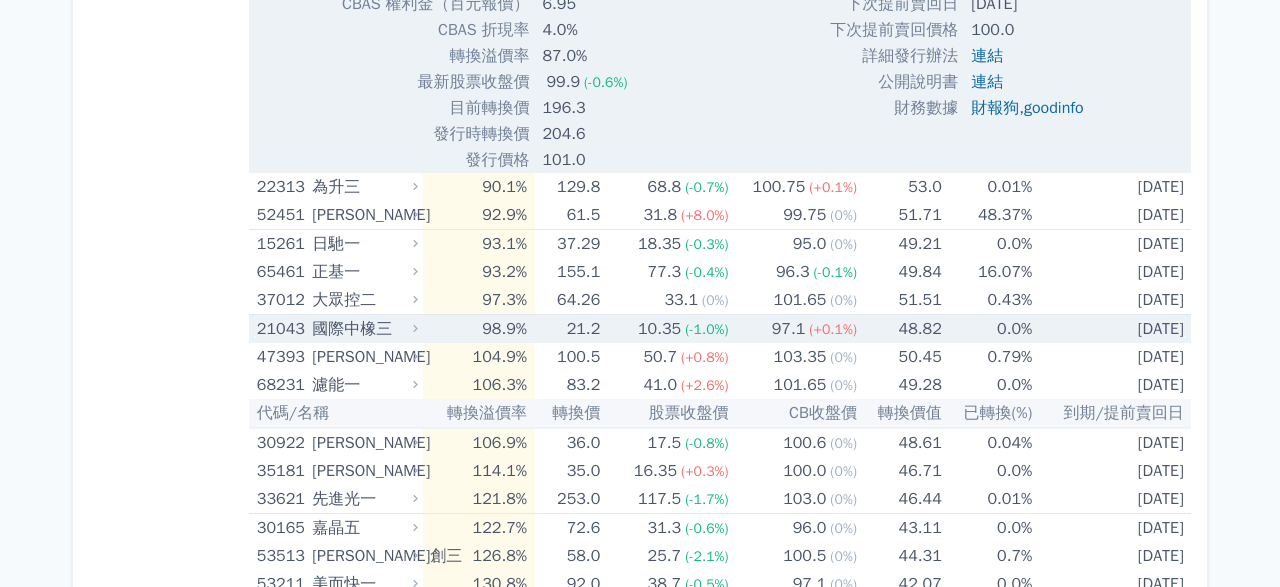 click on "48.82" at bounding box center (900, 329) 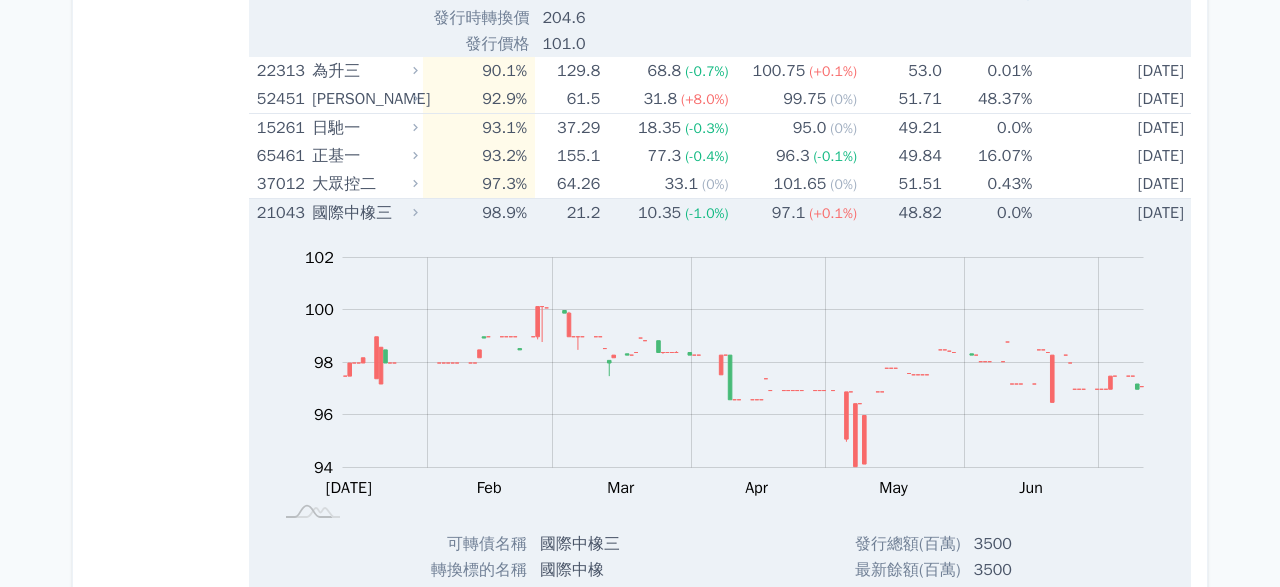 scroll, scrollTop: 10764, scrollLeft: 0, axis: vertical 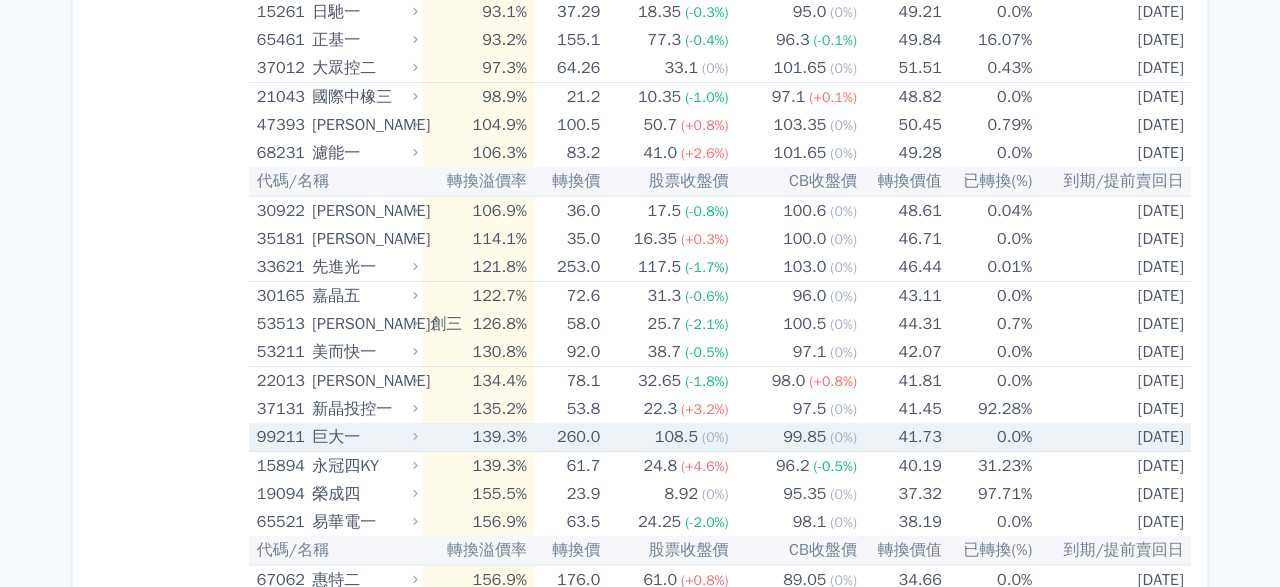 click on "99.85" at bounding box center [804, 437] 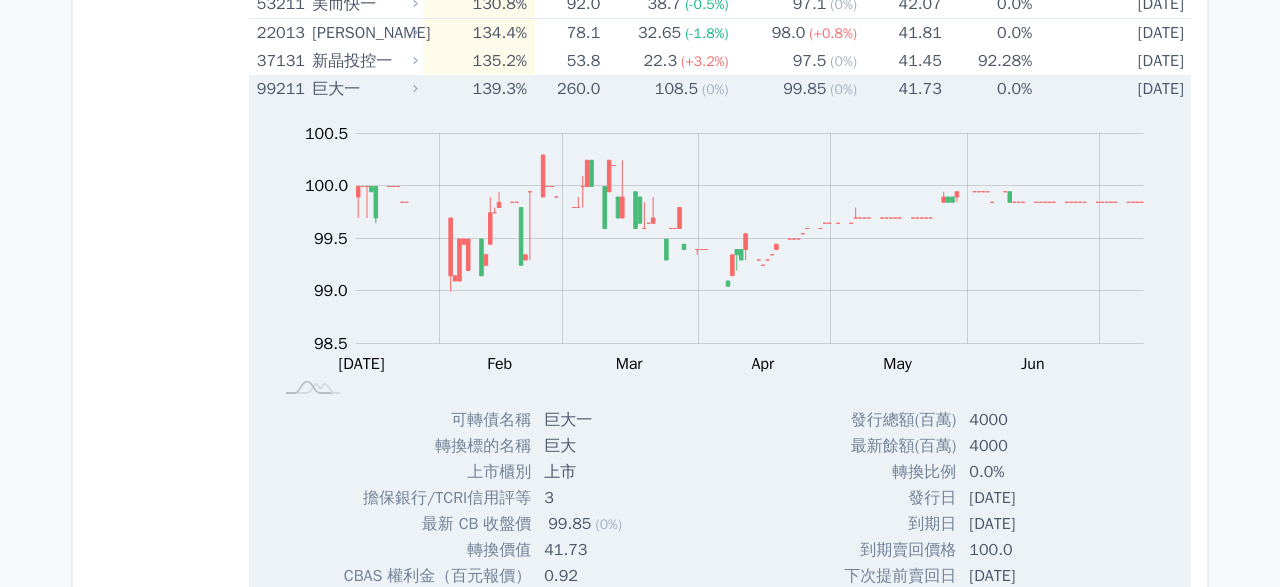 scroll, scrollTop: 11344, scrollLeft: 0, axis: vertical 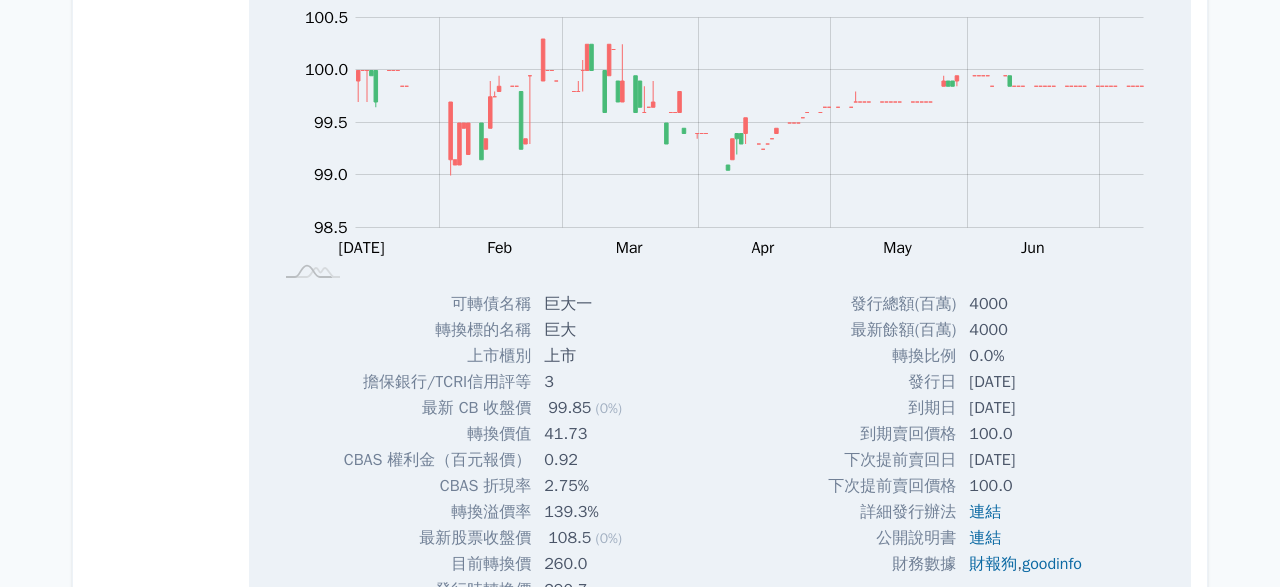 drag, startPoint x: 959, startPoint y: 435, endPoint x: 1066, endPoint y: 427, distance: 107.298645 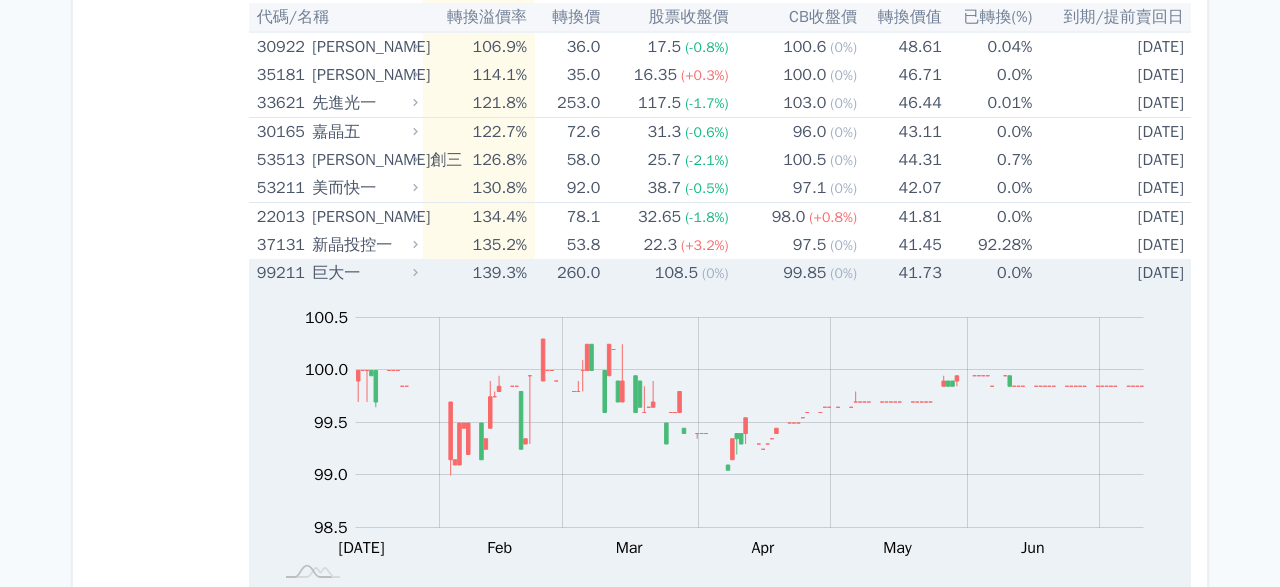 scroll, scrollTop: 10996, scrollLeft: 0, axis: vertical 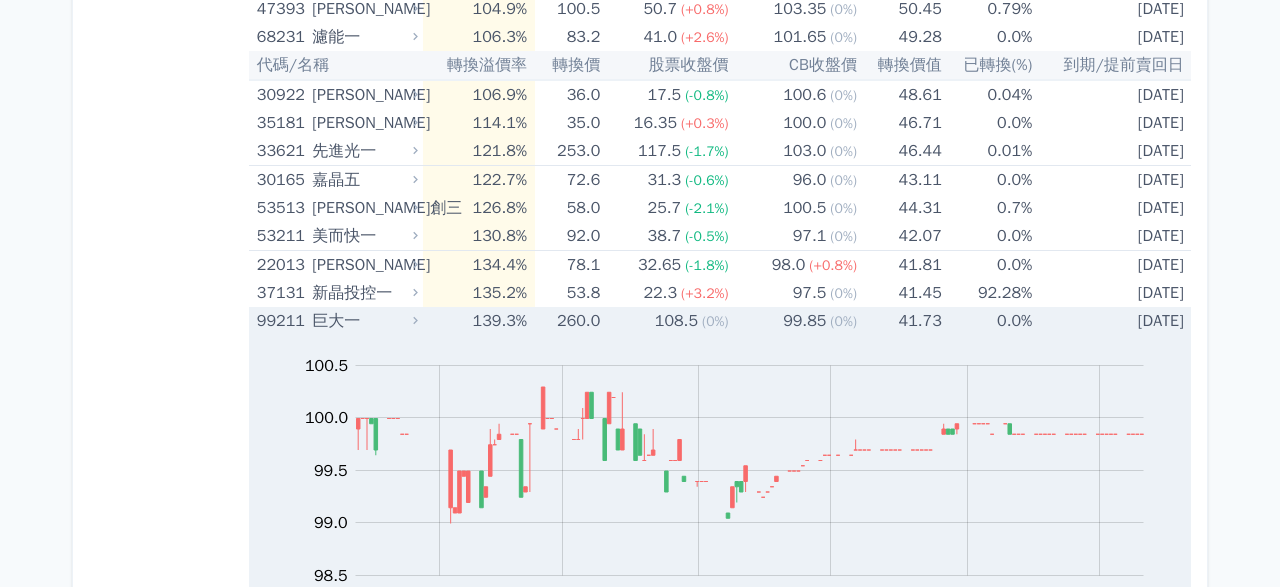 click on "108.5" at bounding box center (676, 321) 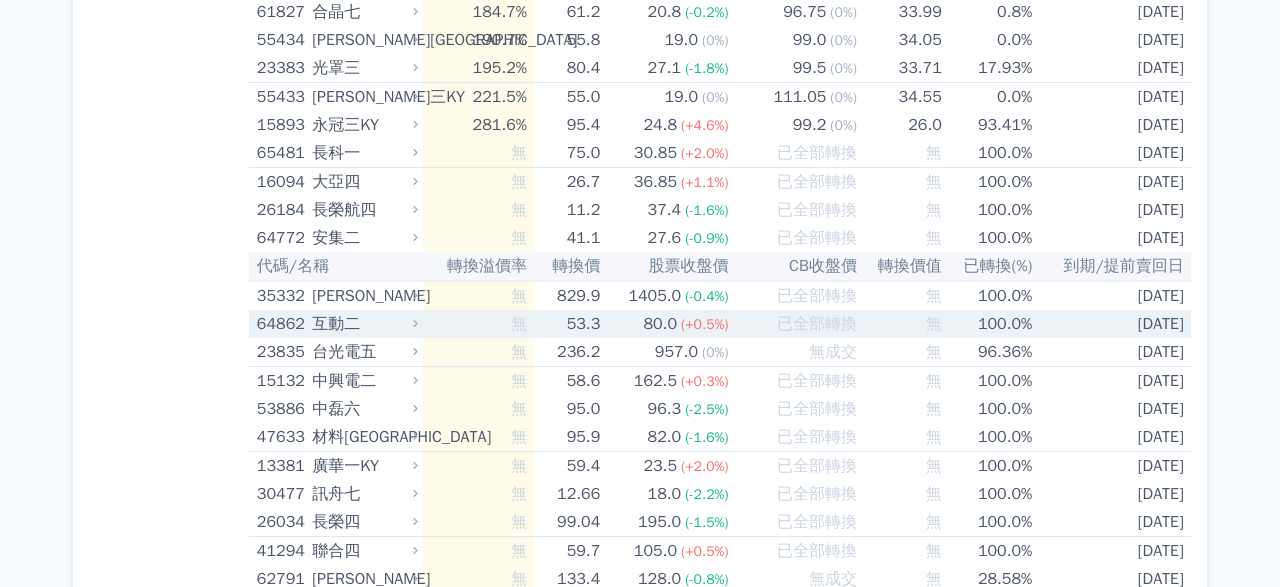 scroll, scrollTop: 11576, scrollLeft: 0, axis: vertical 